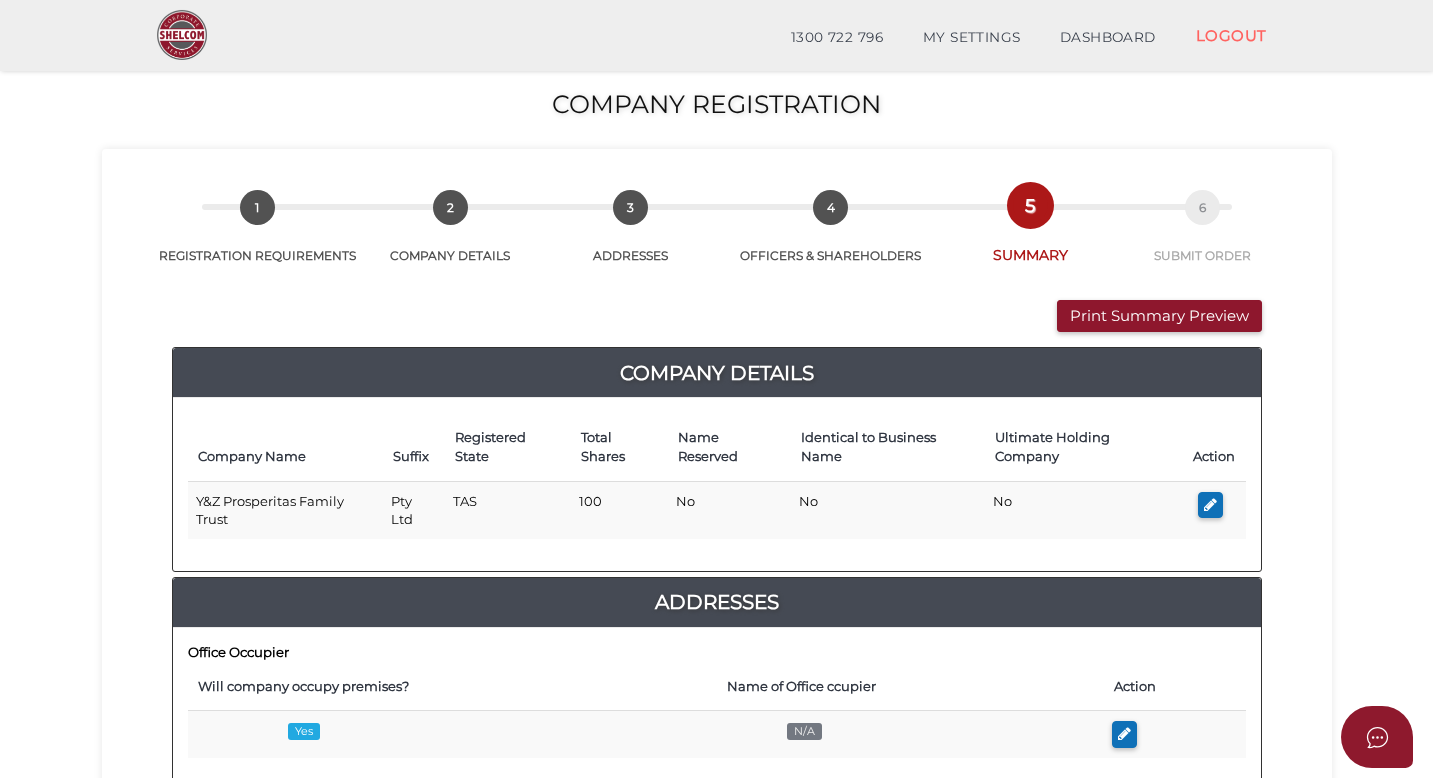 scroll, scrollTop: 970, scrollLeft: 0, axis: vertical 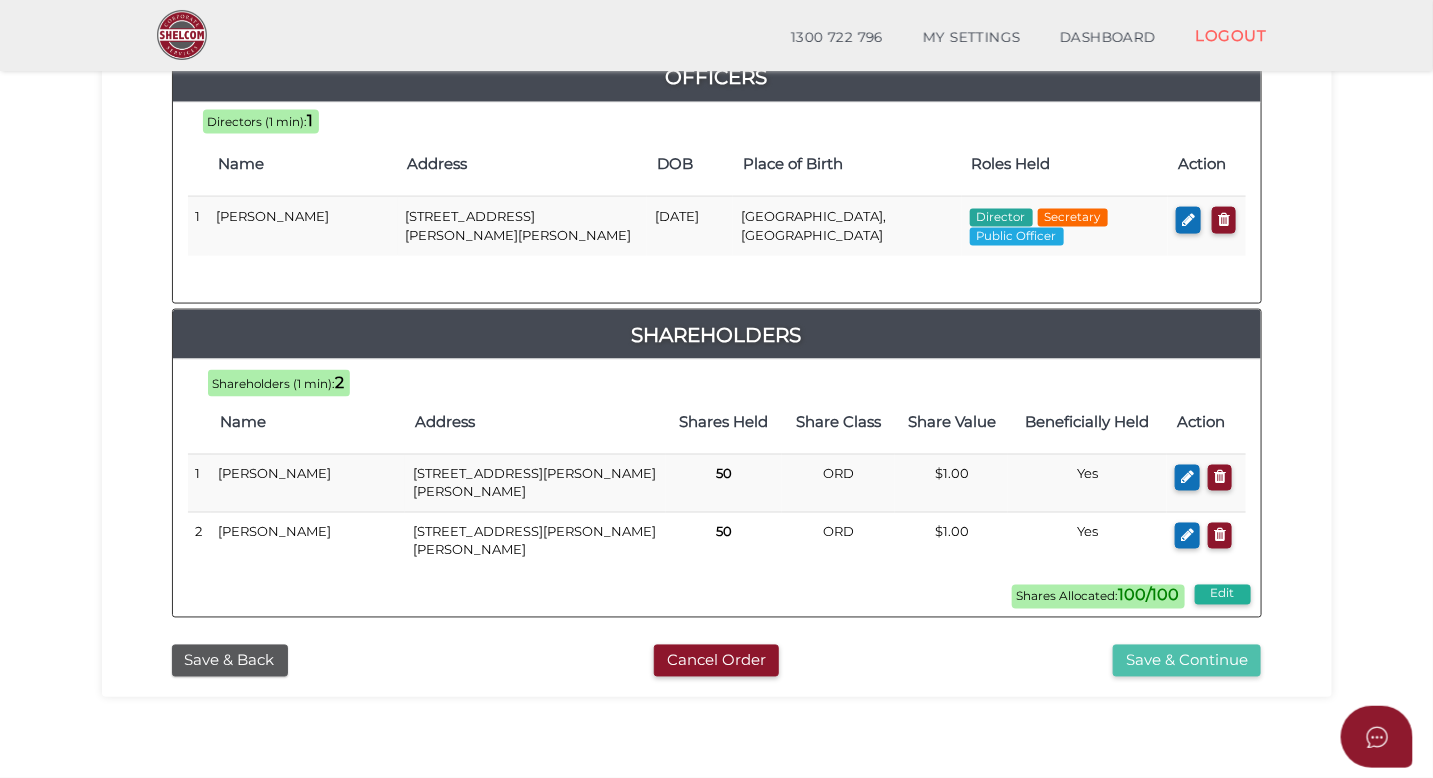 click on "Save & Continue" at bounding box center [1187, 661] 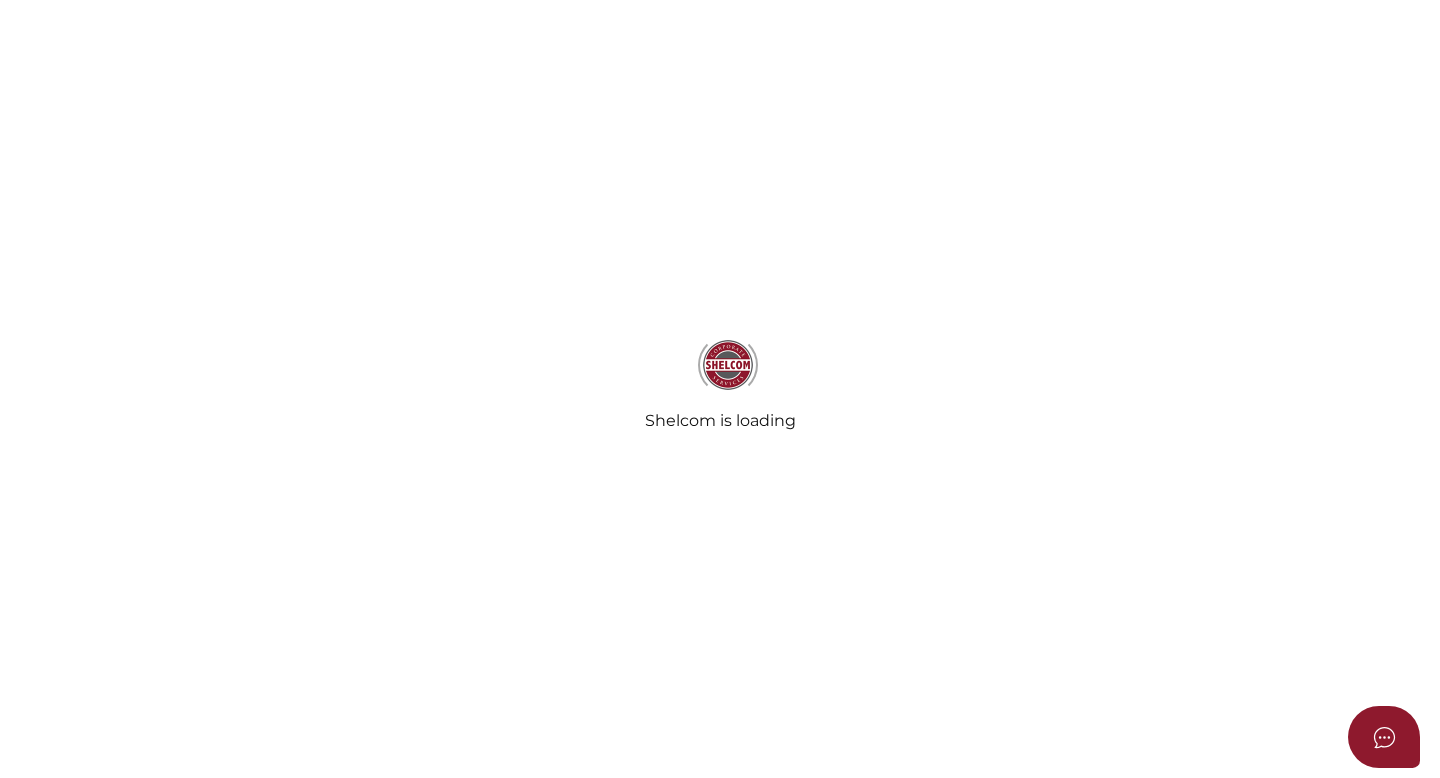 select on "Comb Binding" 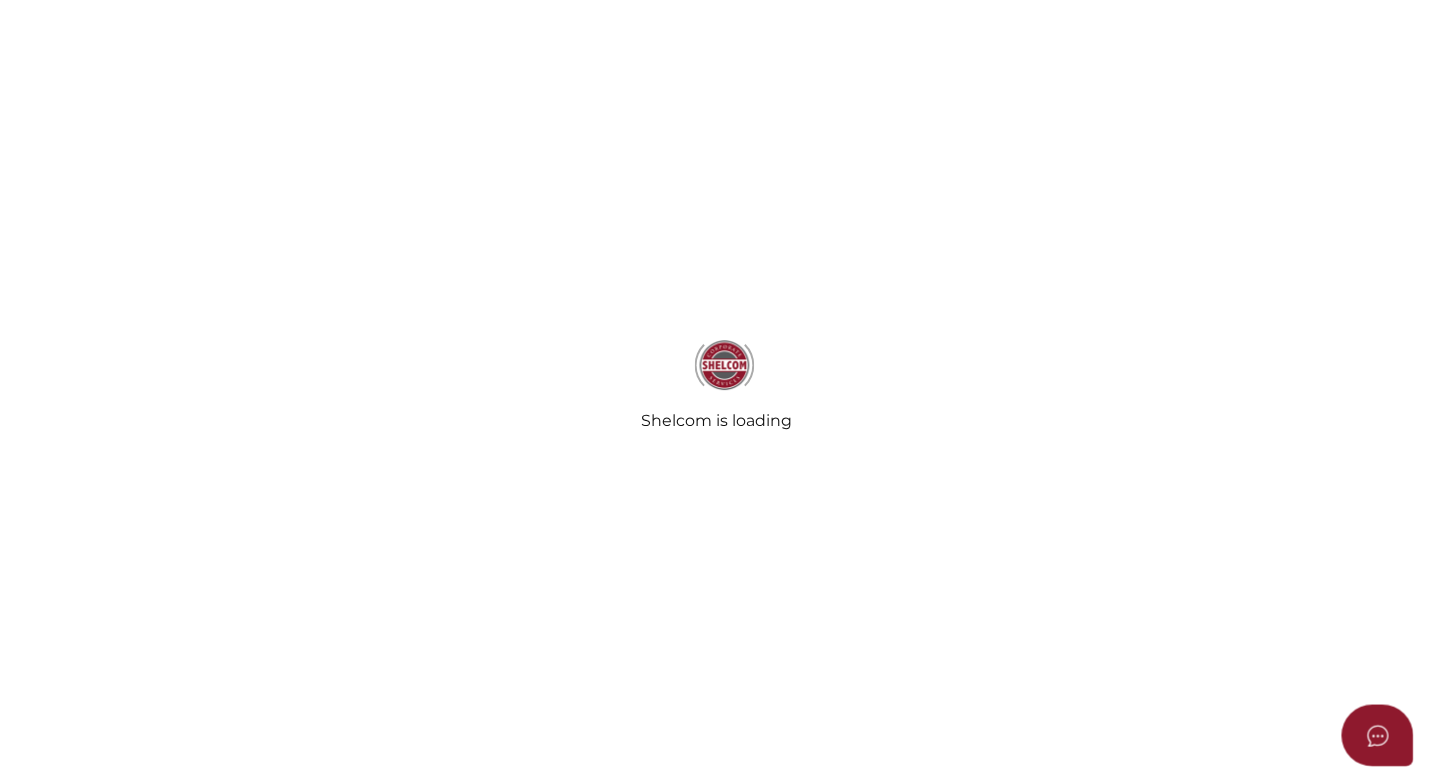 scroll, scrollTop: 0, scrollLeft: 0, axis: both 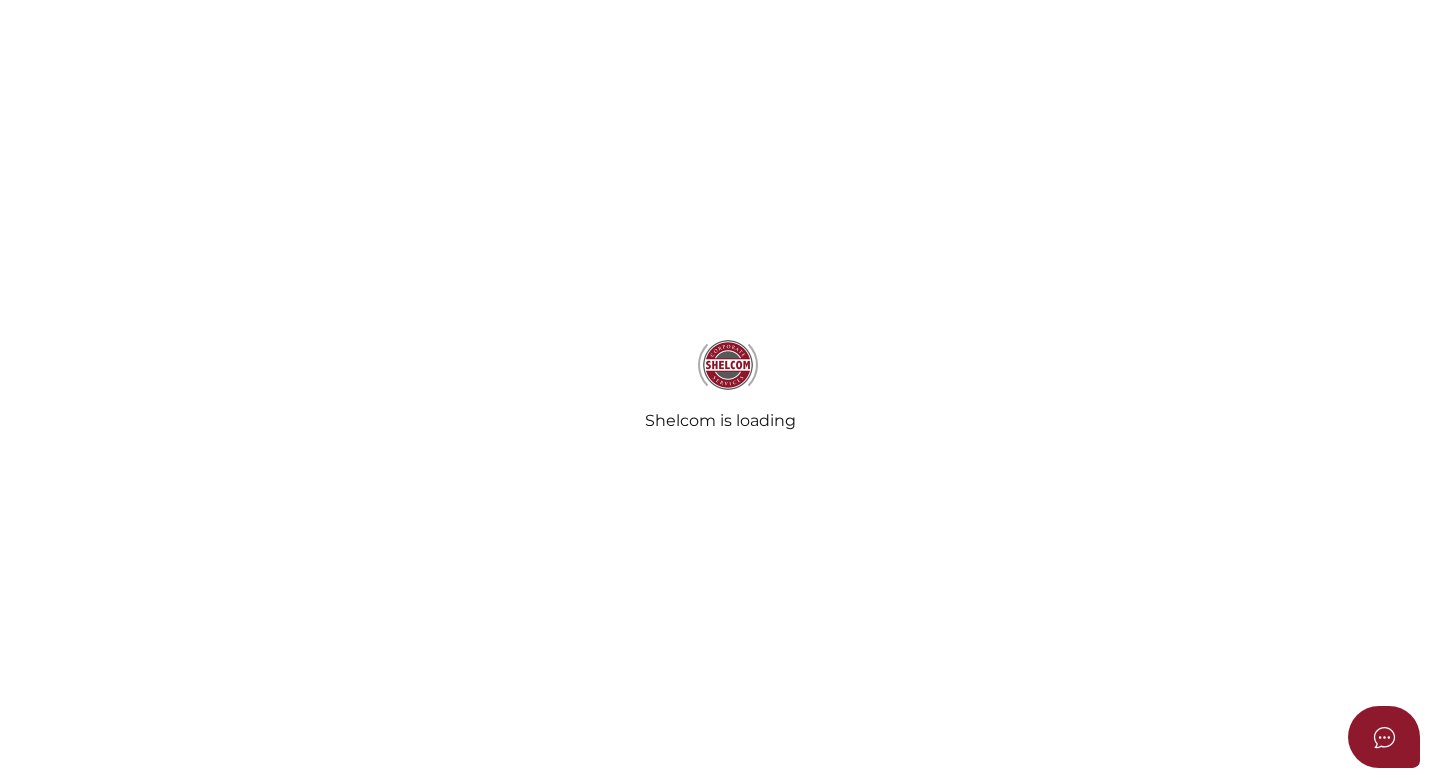 radio on "true" 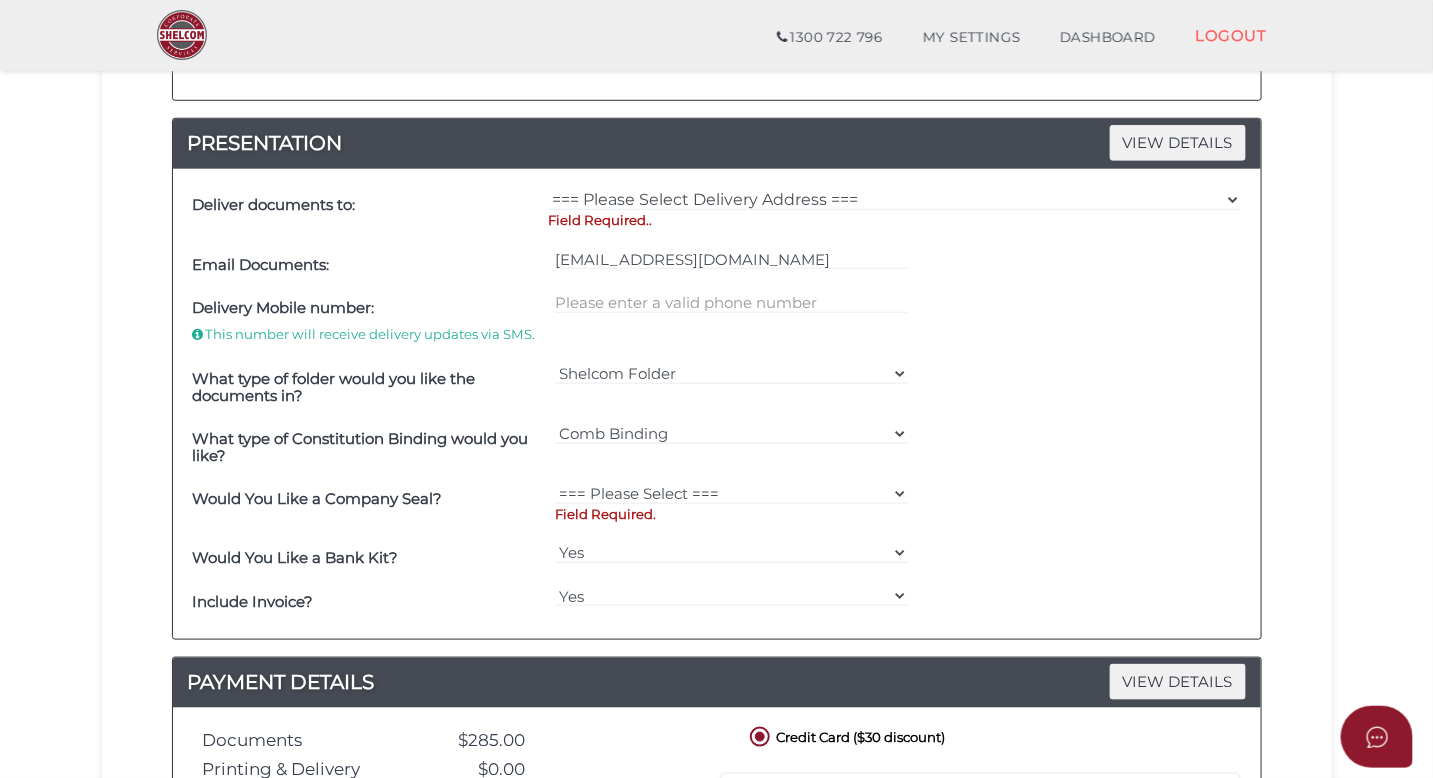 scroll, scrollTop: 0, scrollLeft: 0, axis: both 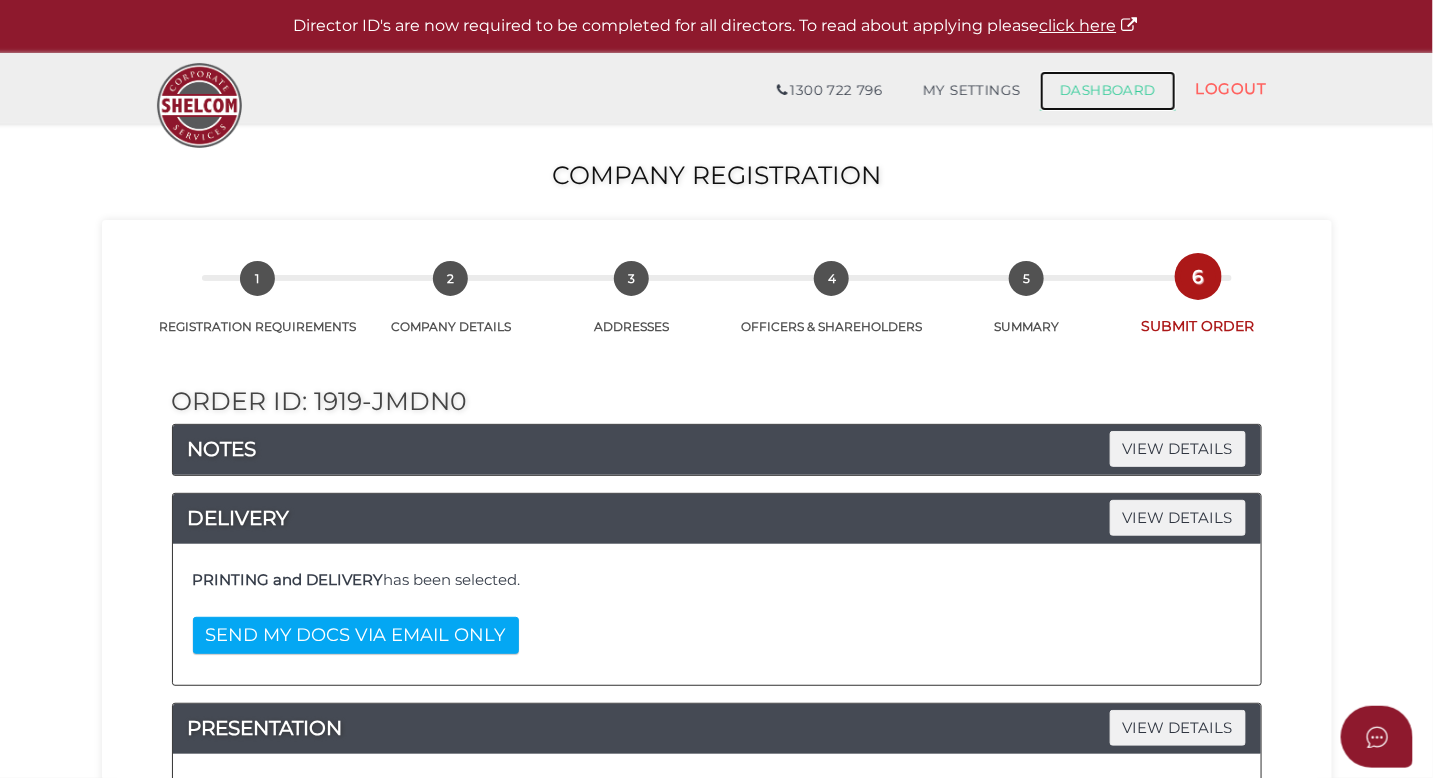 click on "DASHBOARD" at bounding box center (1108, 91) 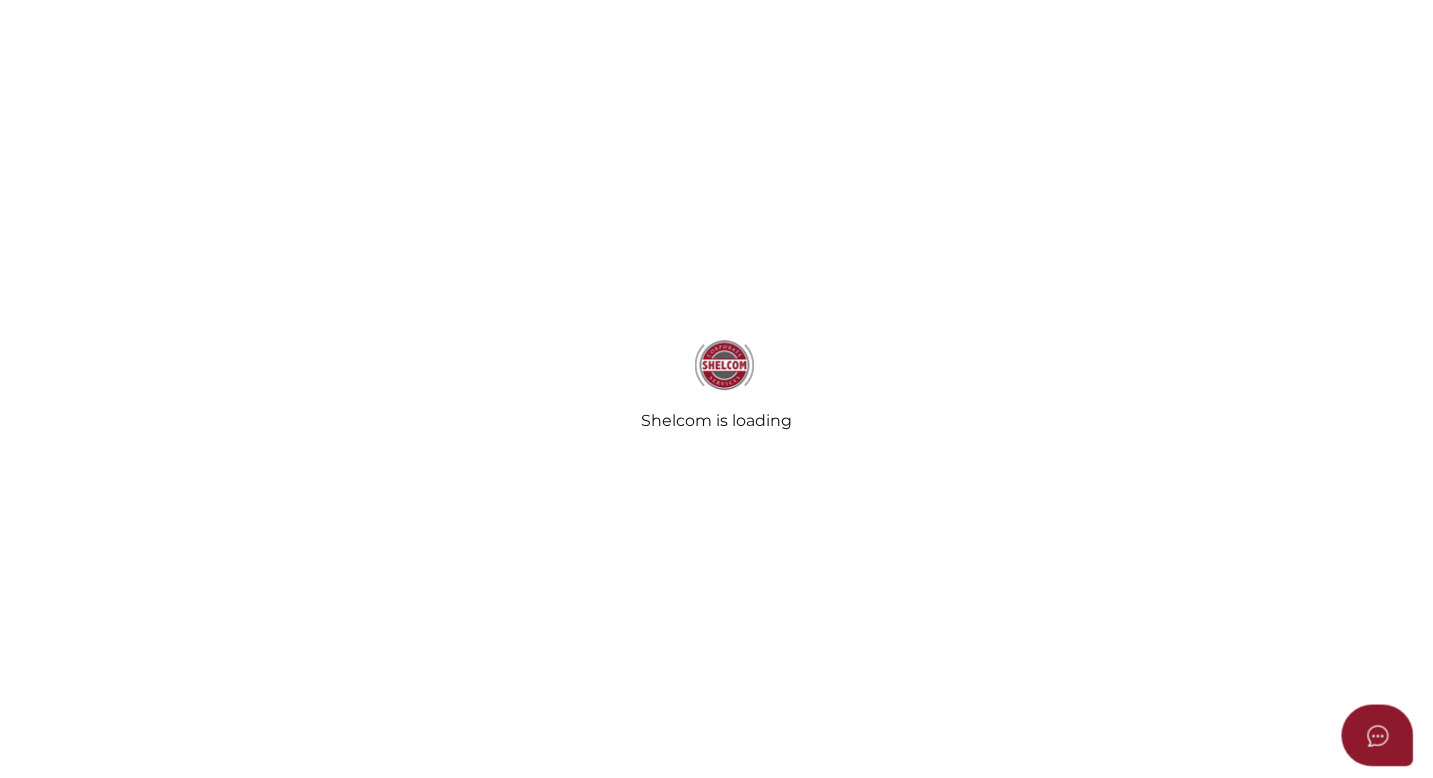 scroll, scrollTop: 0, scrollLeft: 0, axis: both 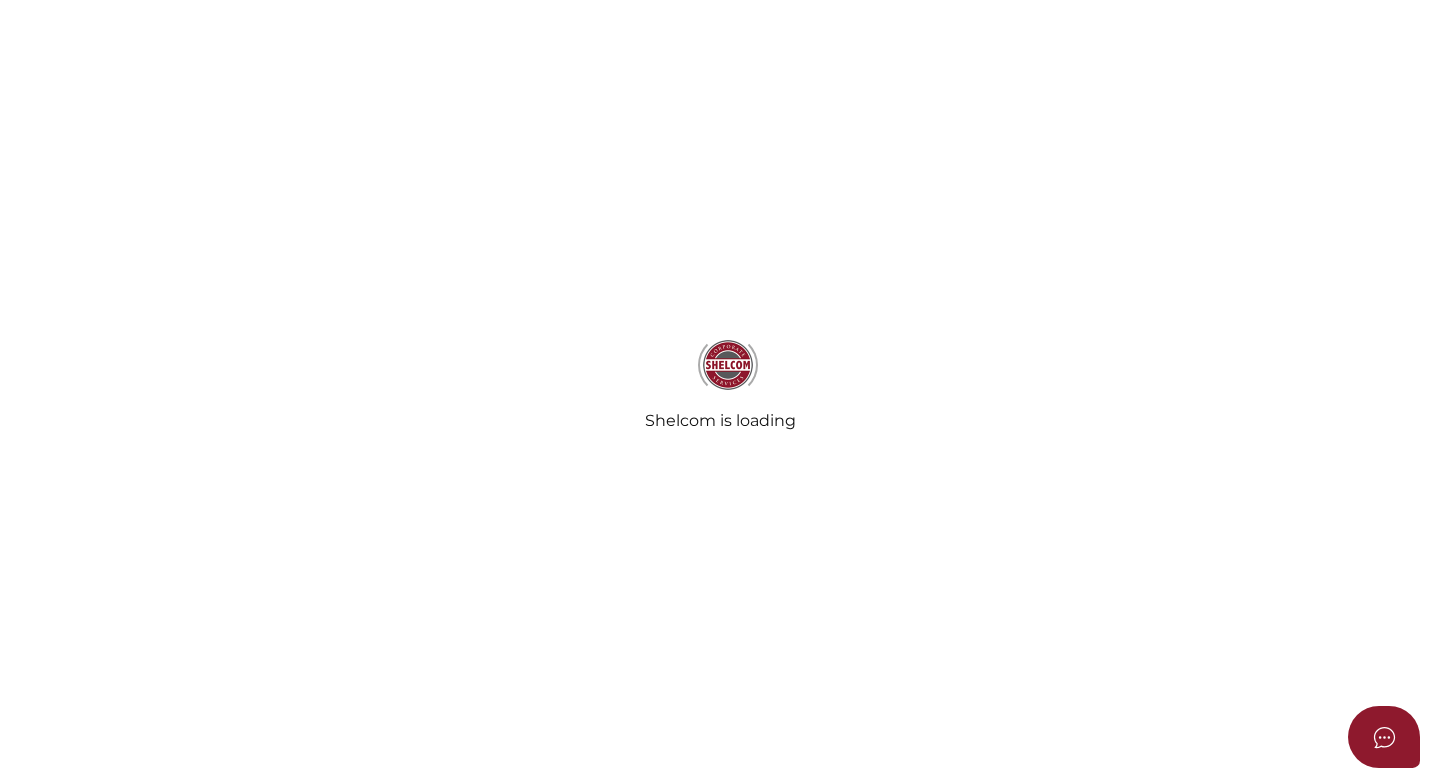 type on "Y& Z Prosperitas Family Trust" 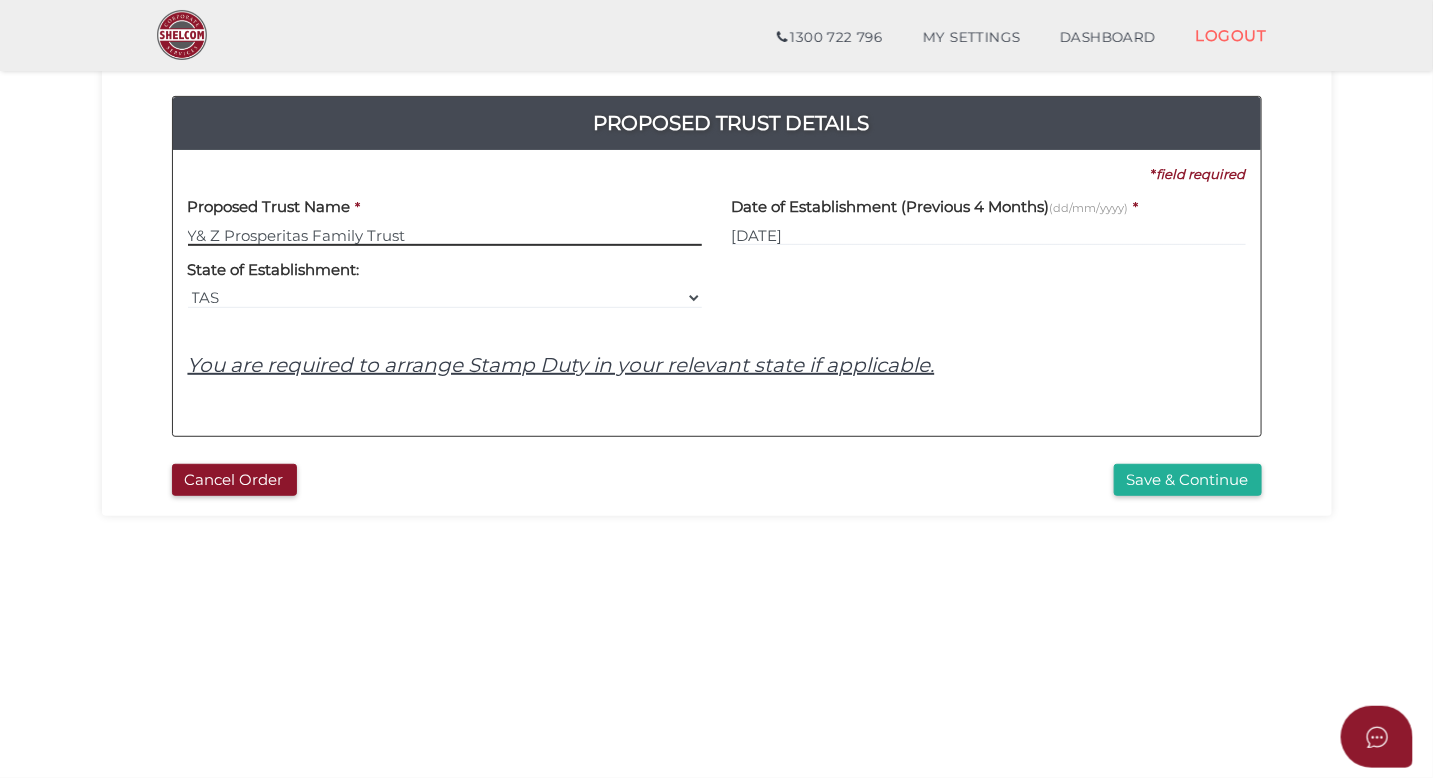scroll, scrollTop: 223, scrollLeft: 0, axis: vertical 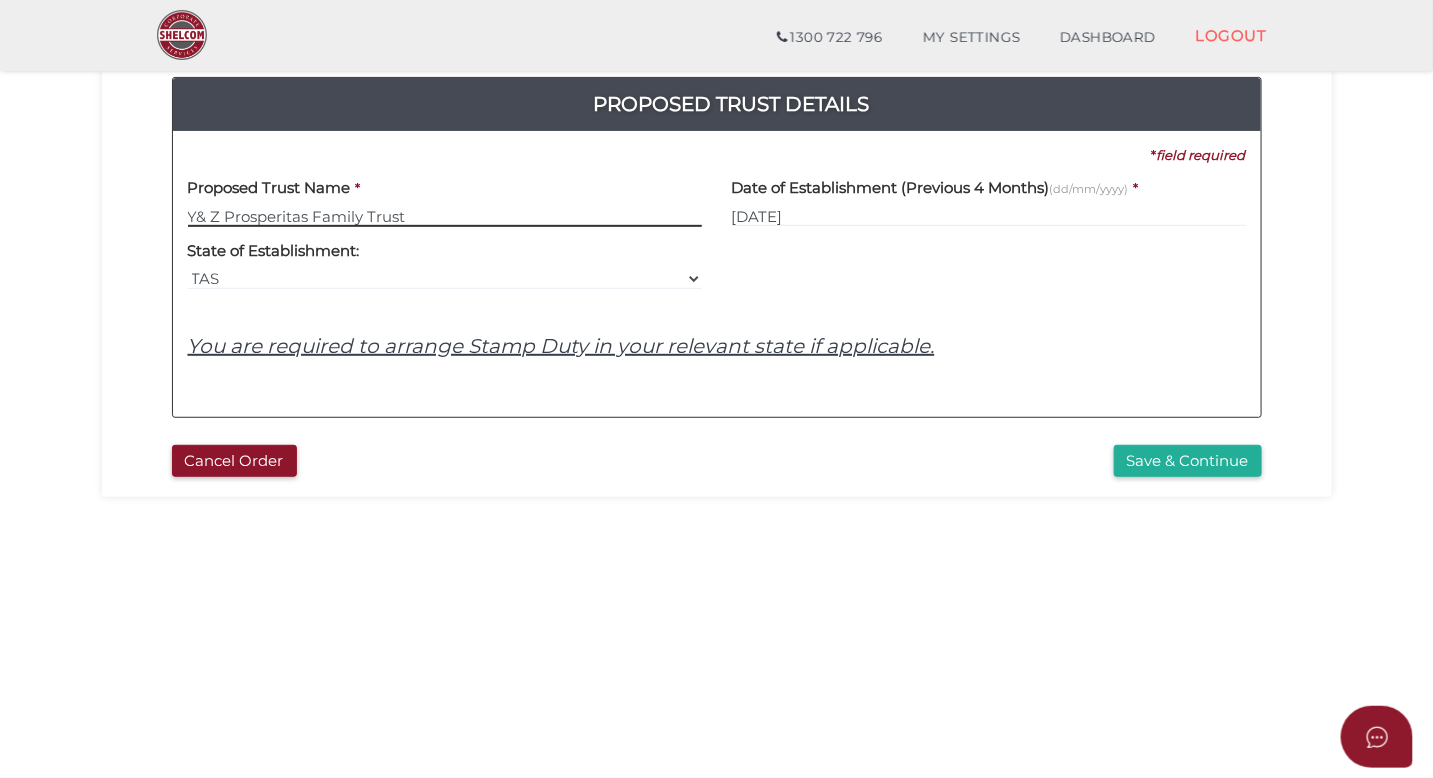 drag, startPoint x: 449, startPoint y: 222, endPoint x: 179, endPoint y: 220, distance: 270.00742 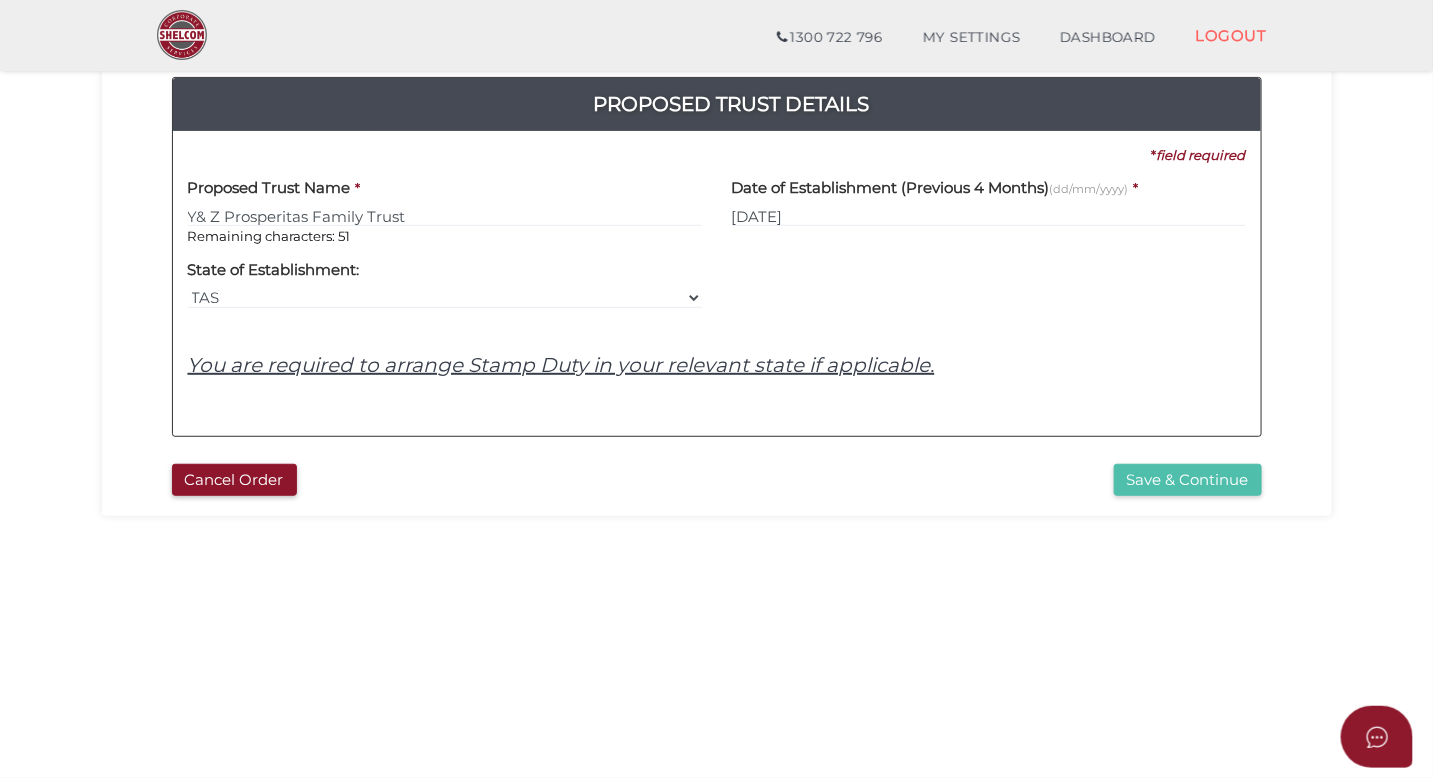 click on "Save & Continue" at bounding box center (1188, 480) 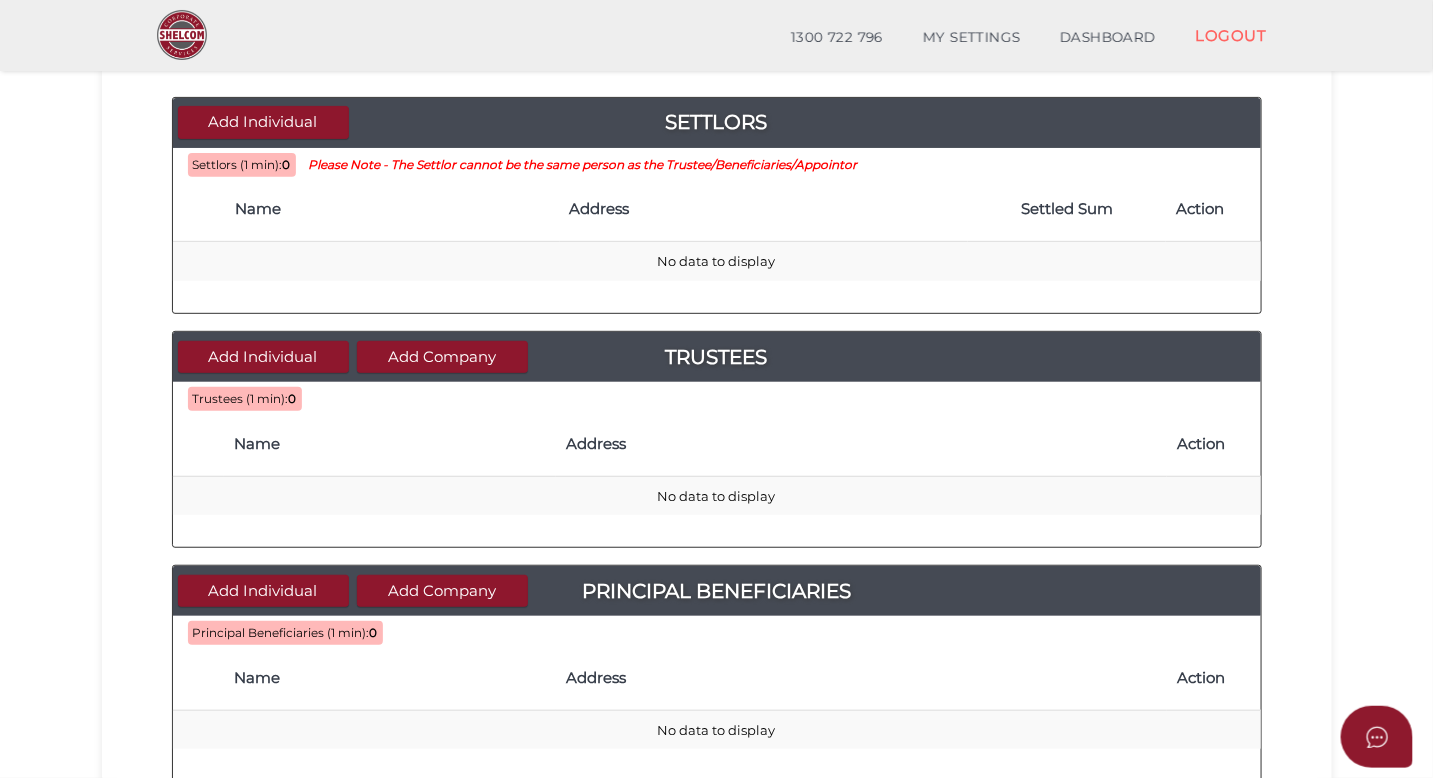 scroll, scrollTop: 217, scrollLeft: 0, axis: vertical 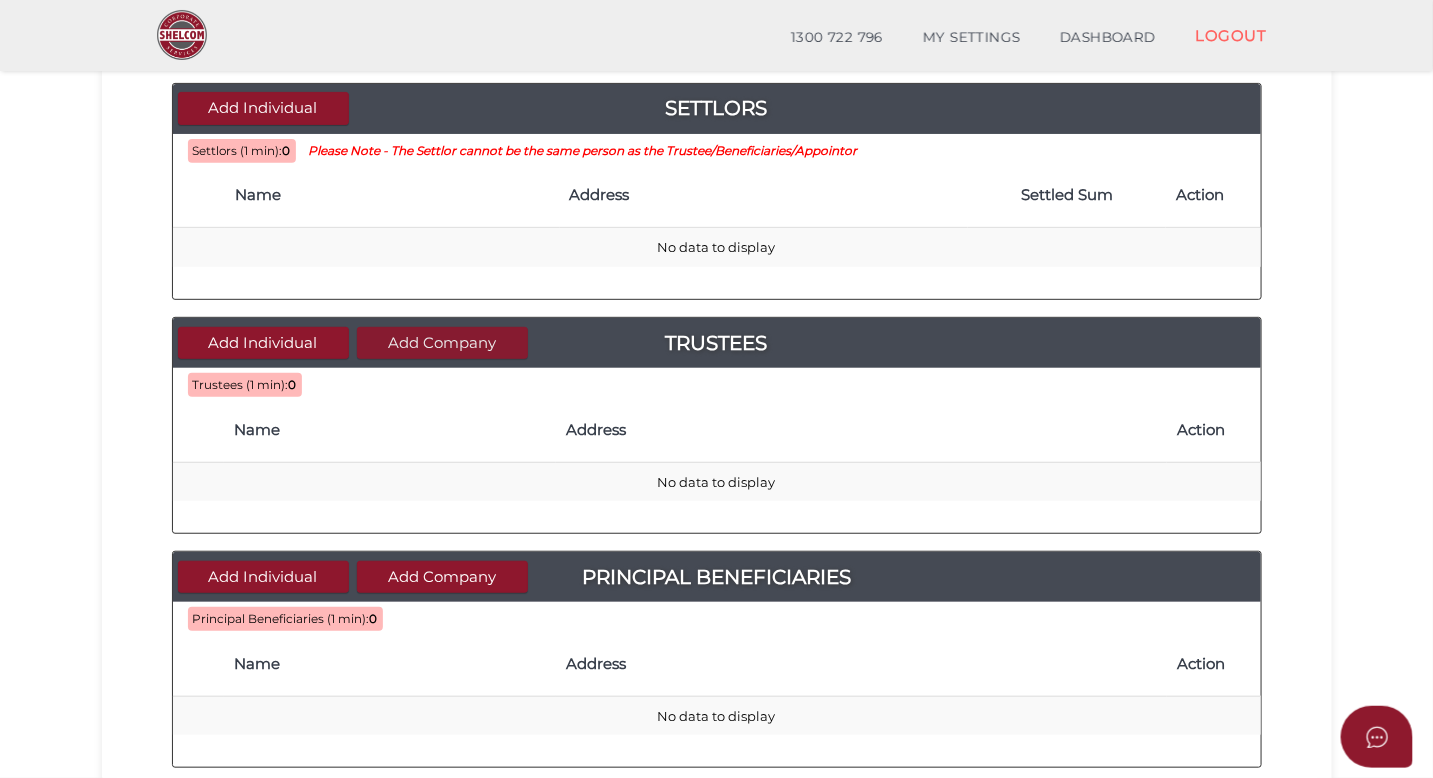 click on "Add Company" at bounding box center (442, 343) 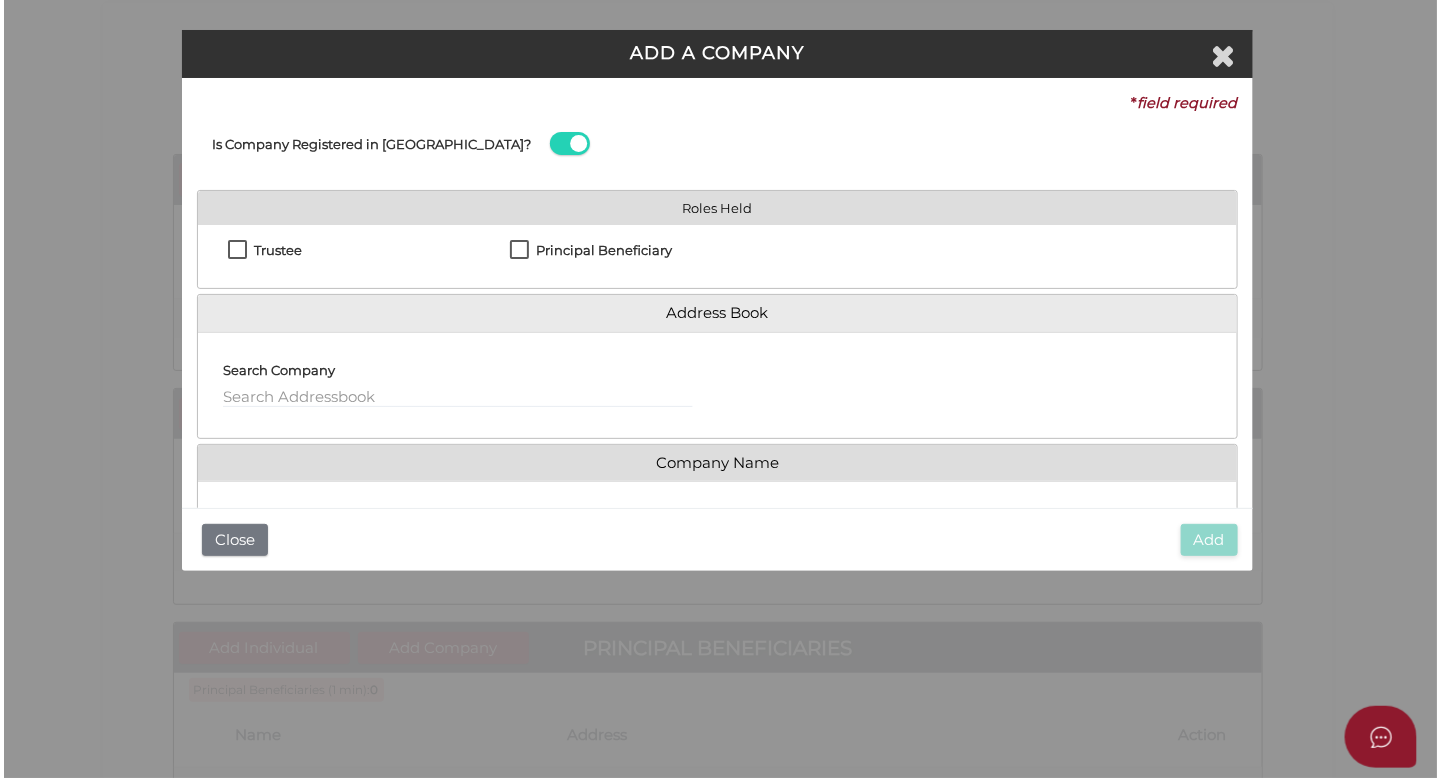 scroll, scrollTop: 0, scrollLeft: 0, axis: both 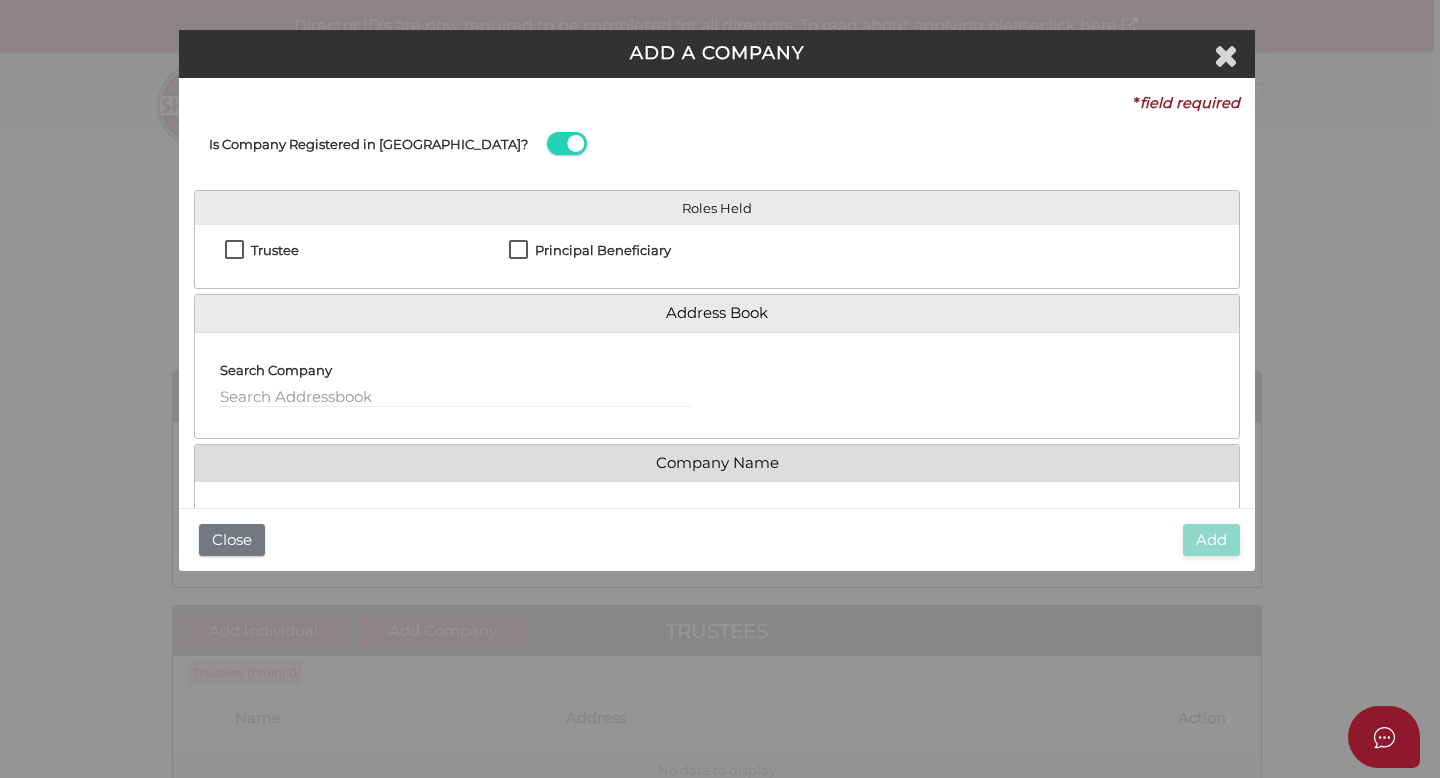click on "Trustee" at bounding box center (275, 250) 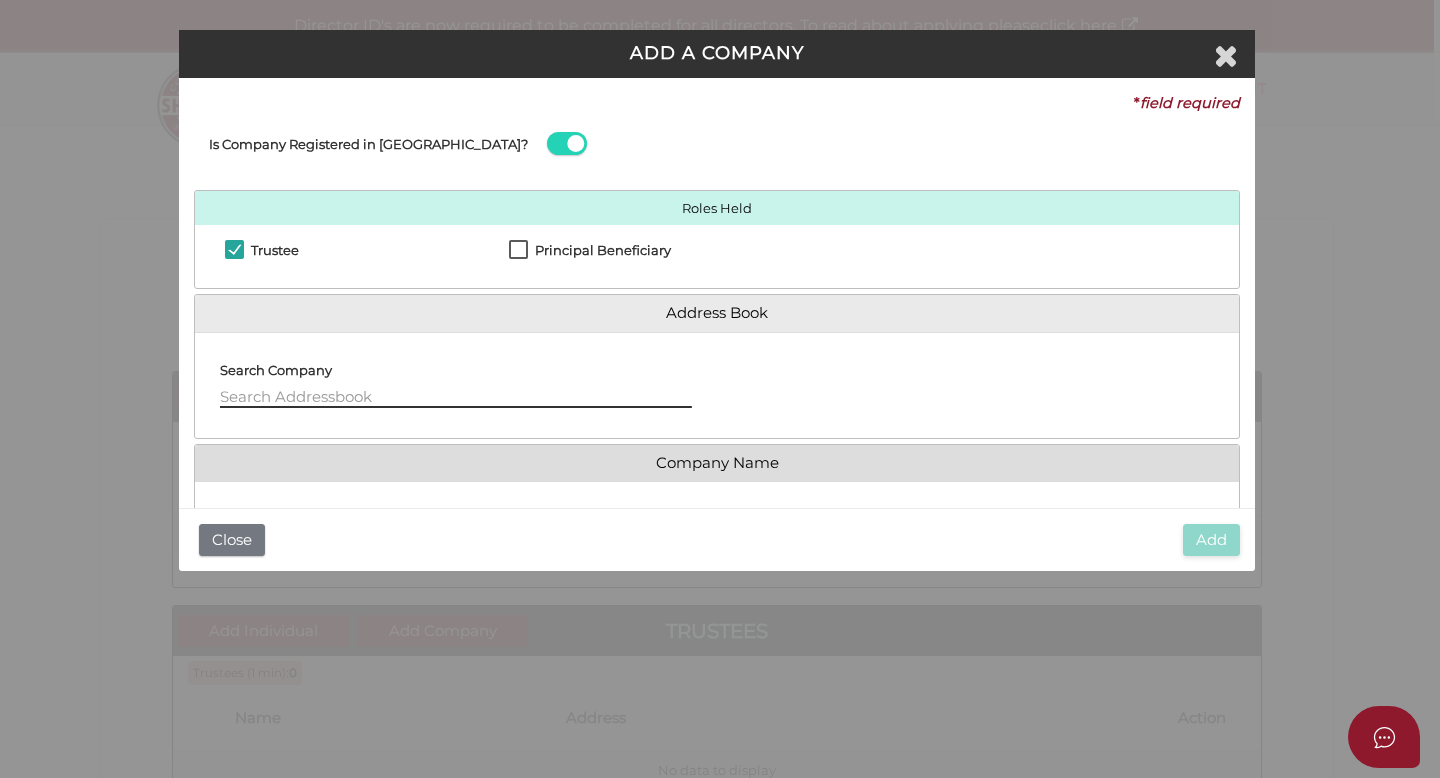 click at bounding box center (456, 397) 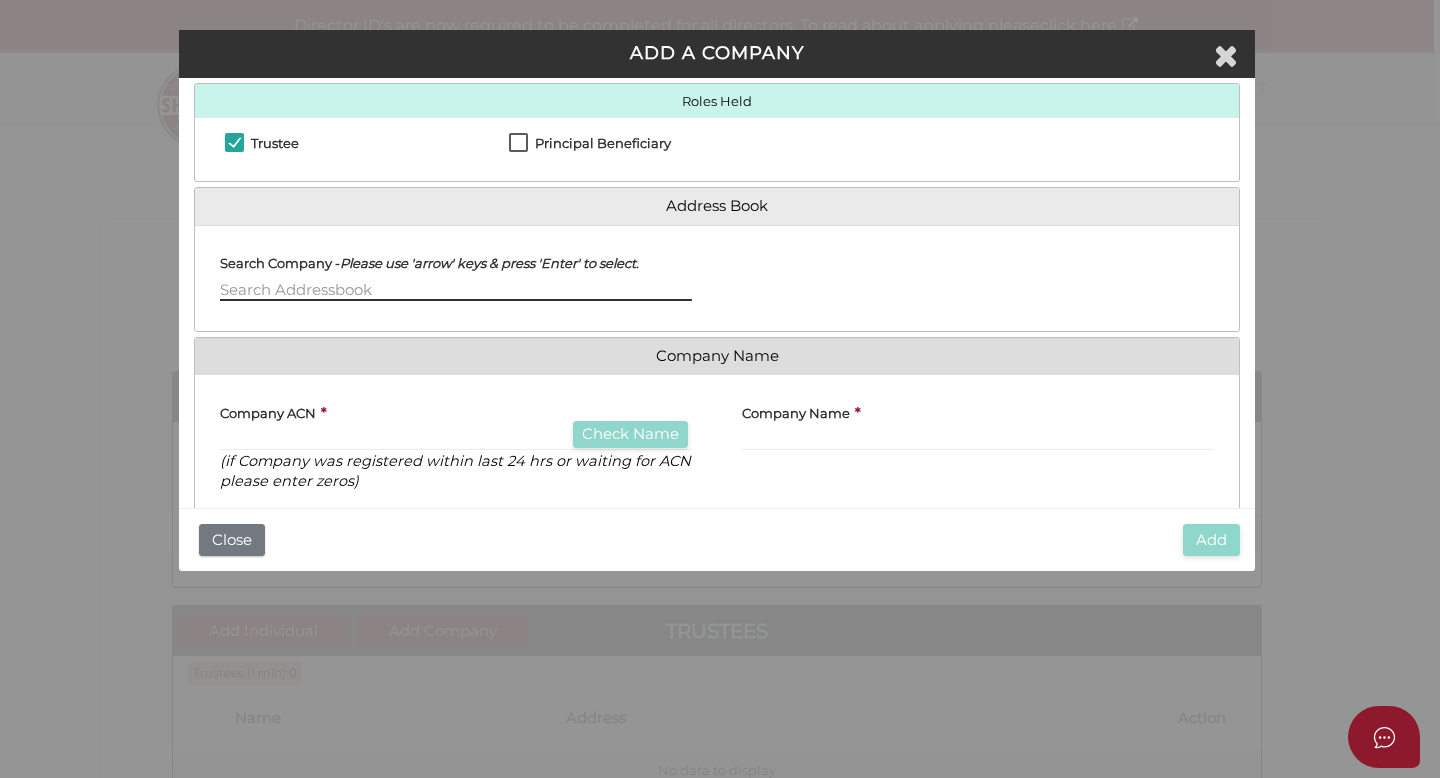 scroll, scrollTop: 110, scrollLeft: 0, axis: vertical 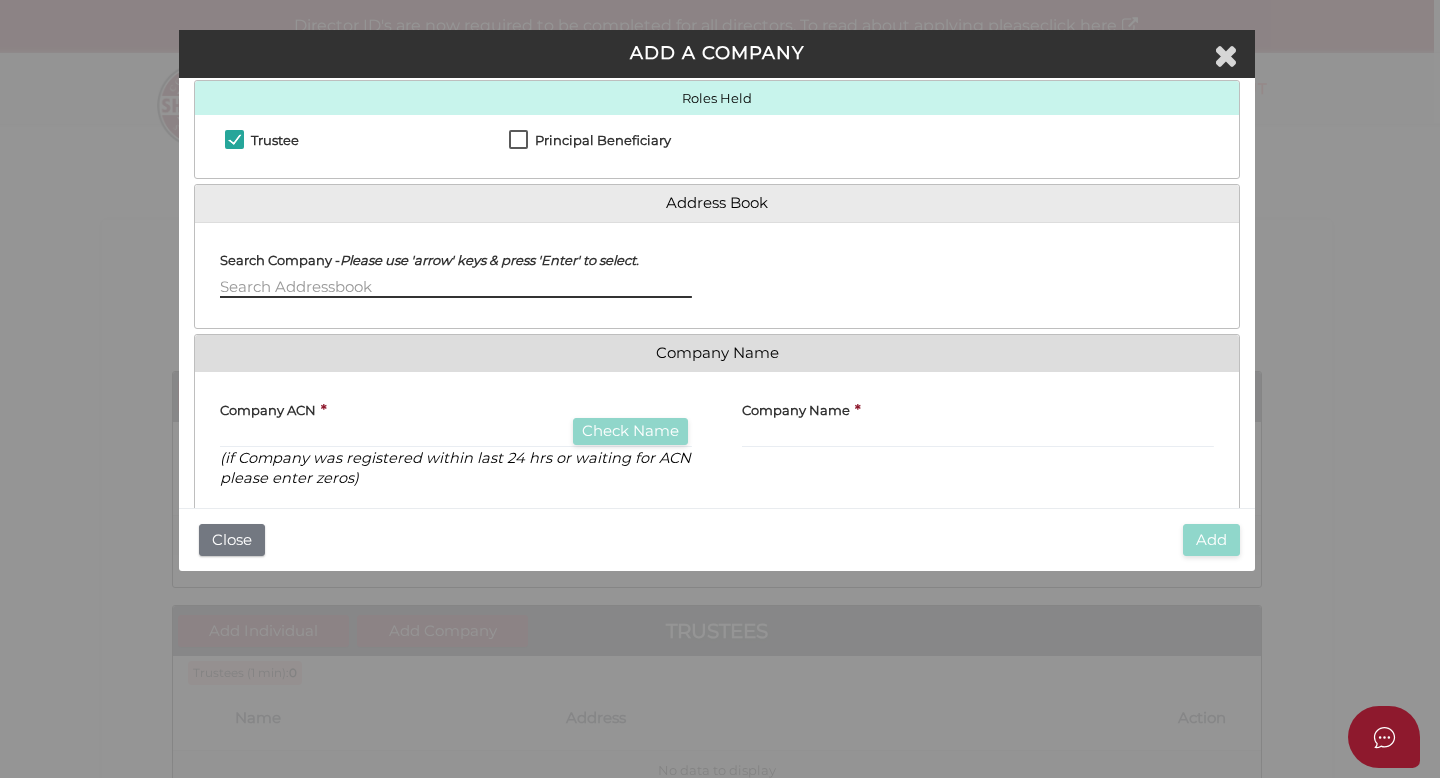 paste on "Y& Z Prosperitas Family Trust" 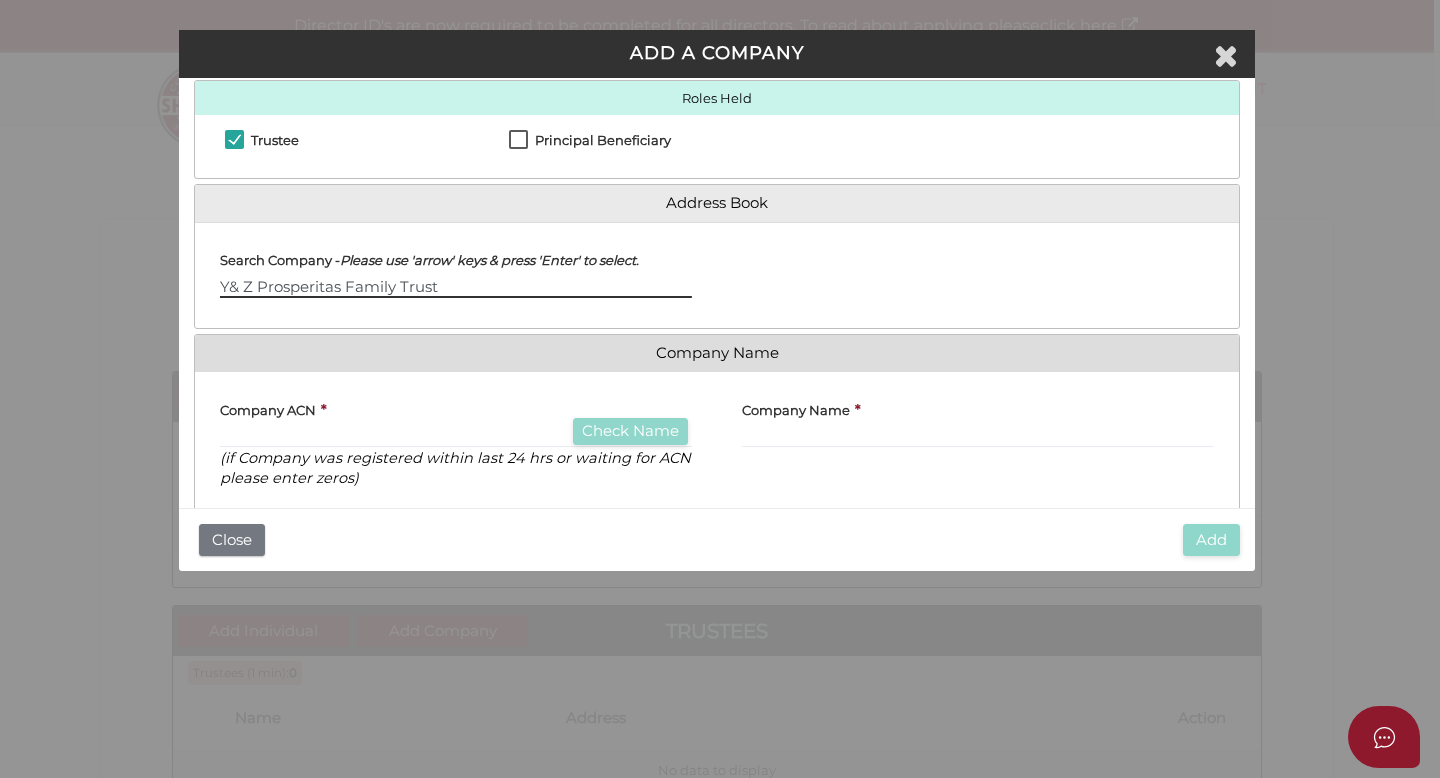 type on "Y& Z Prosperitas Family Trust" 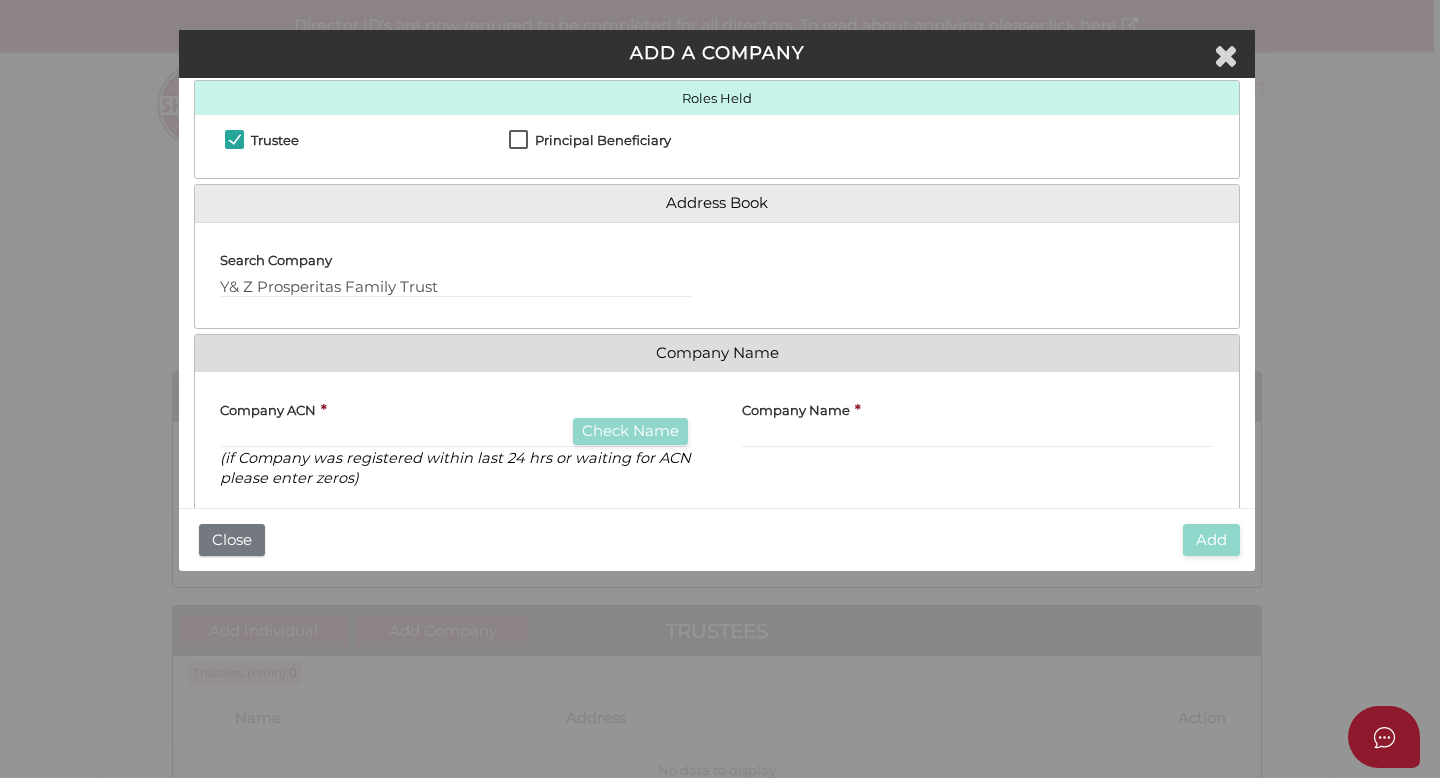 click on "Company ACN *
Check Name
(if Company was registered within last 24 hrs or waiting for ACN please enter zeros)
Company Name *
Held on behalf of another entity or person?
Name of Entity" at bounding box center [717, 464] 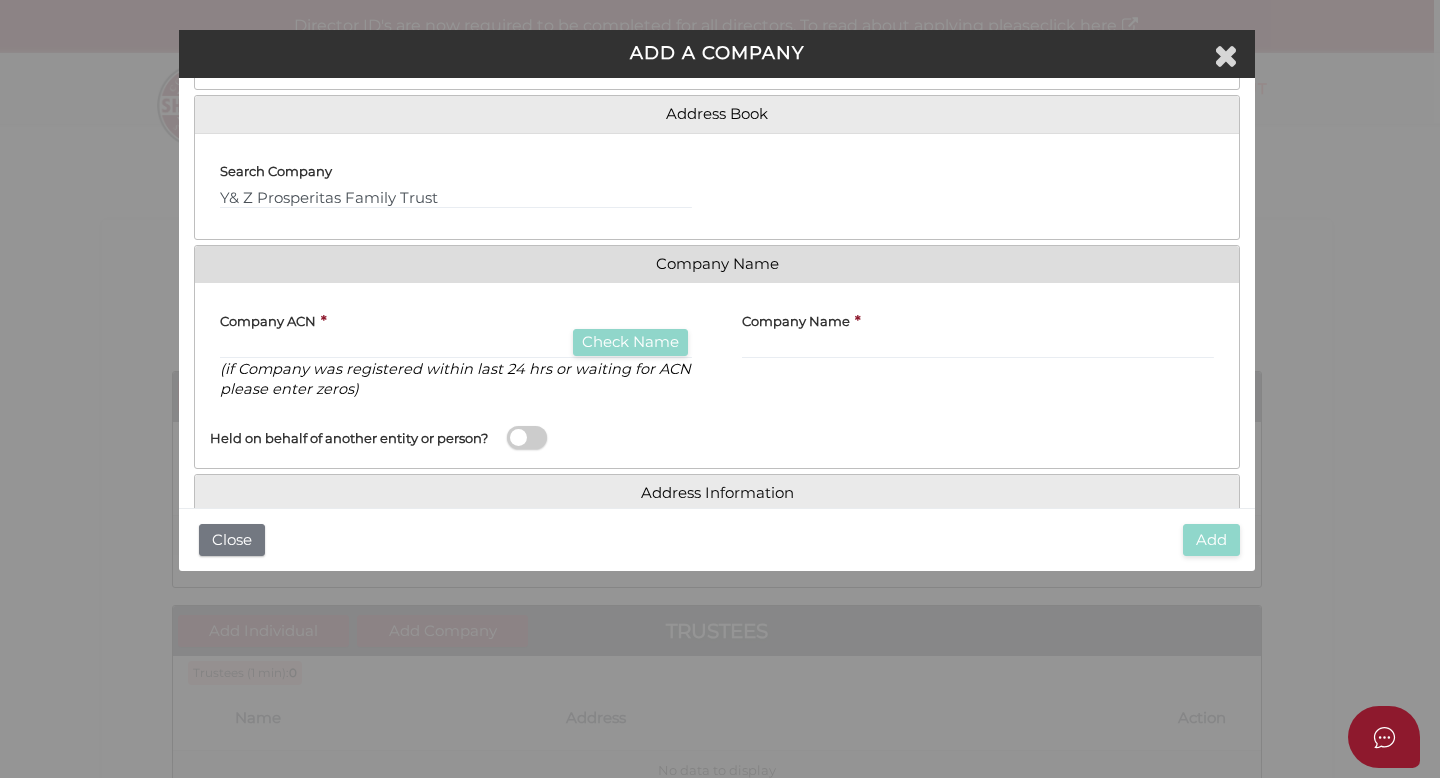 scroll, scrollTop: 248, scrollLeft: 0, axis: vertical 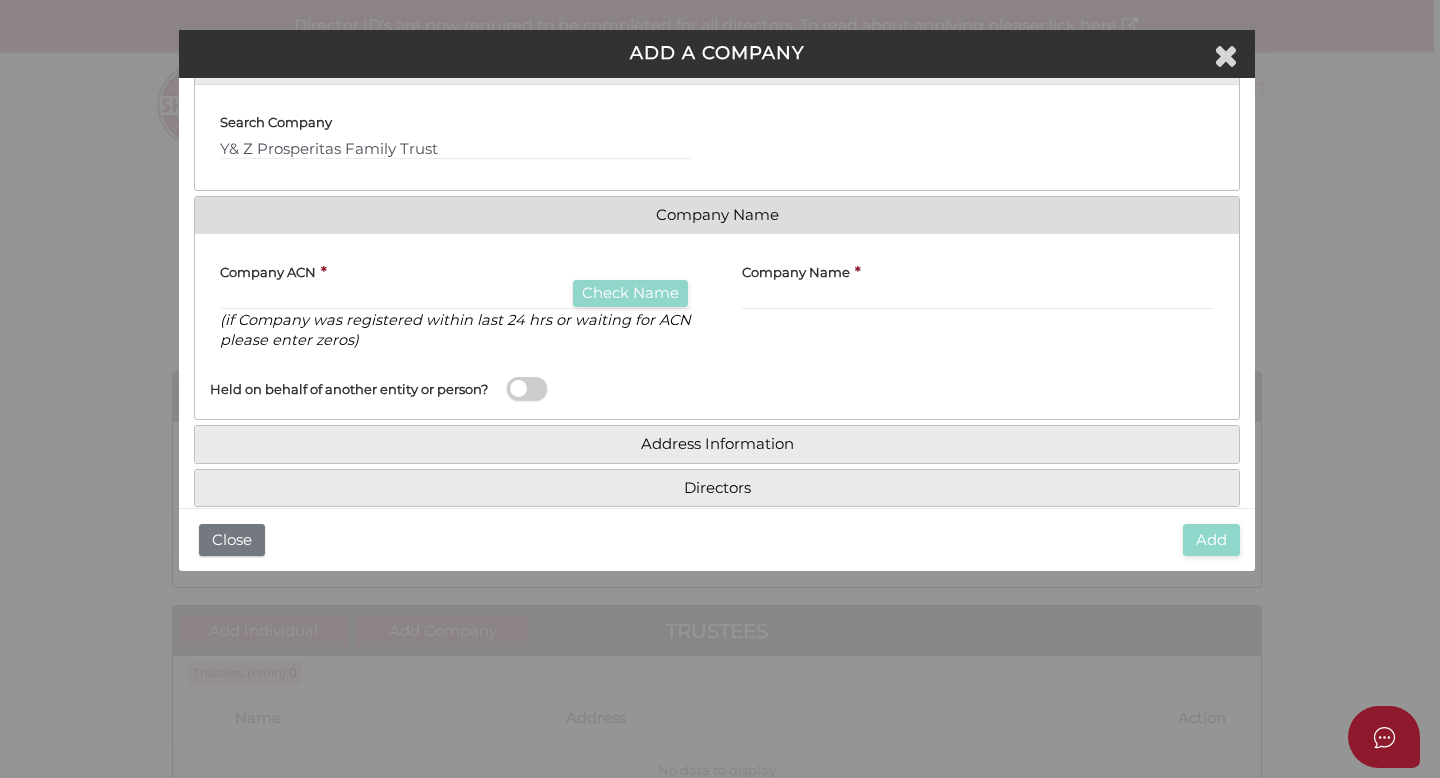 click on "Company ACN *
Check Name
(if Company was registered within last 24 hrs or waiting for ACN please enter zeros)" at bounding box center (456, 300) 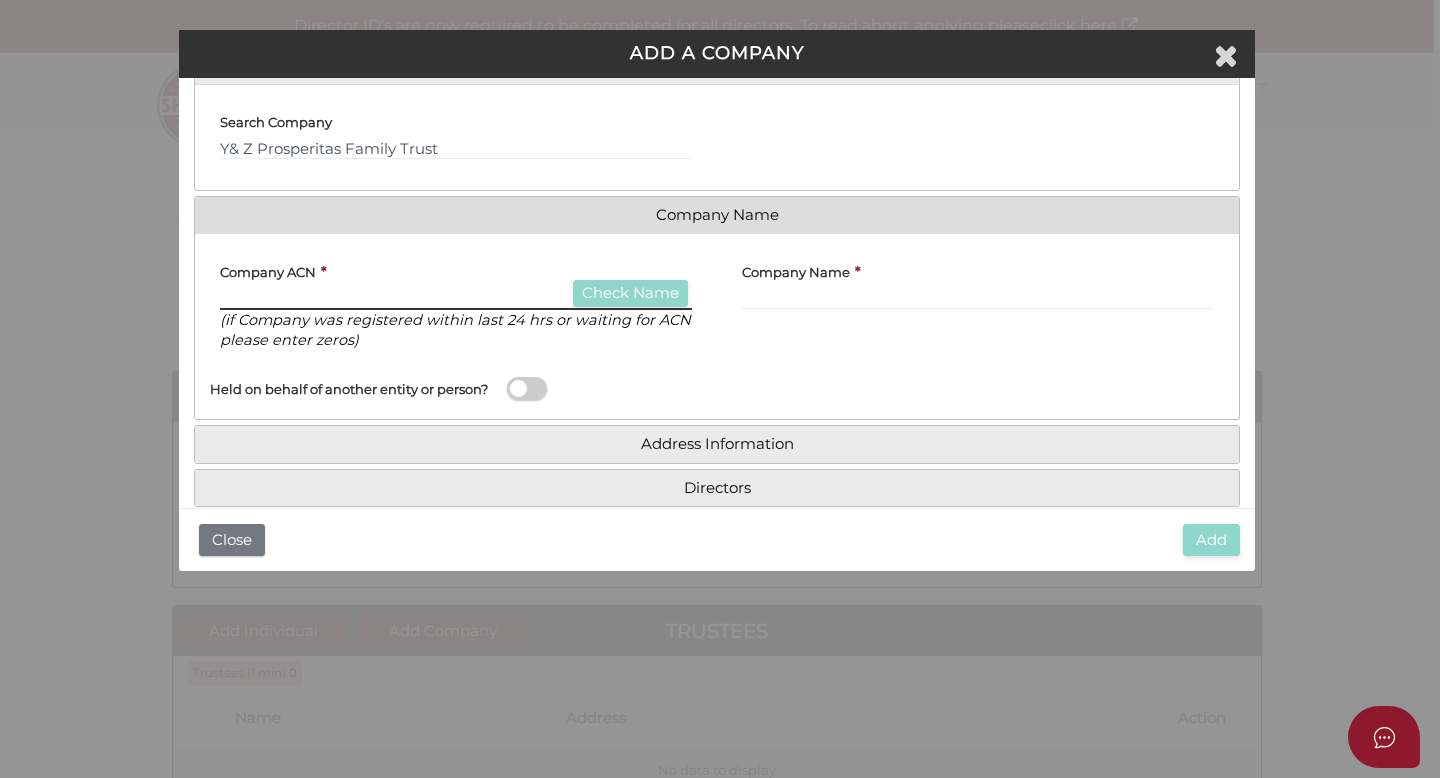 click at bounding box center (456, 299) 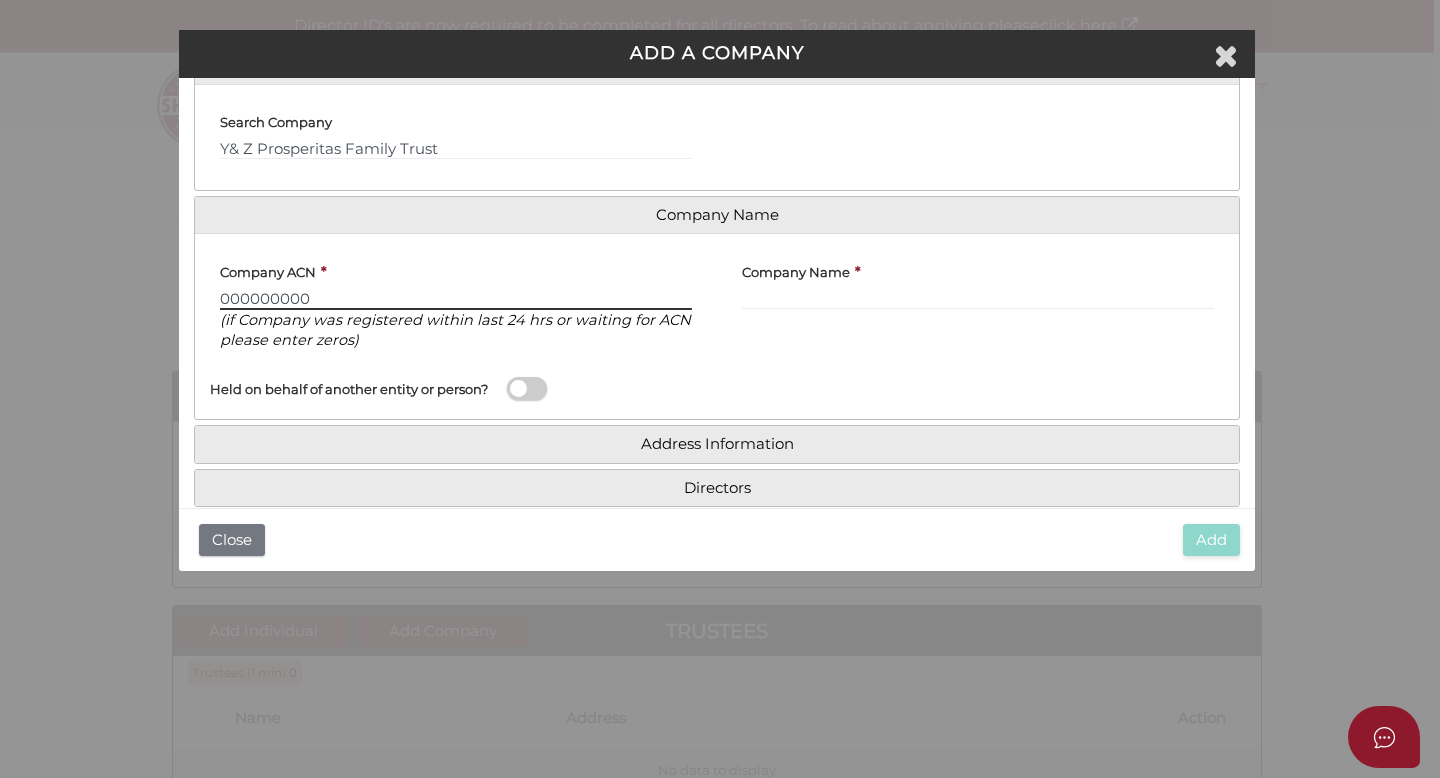 type on "000000000" 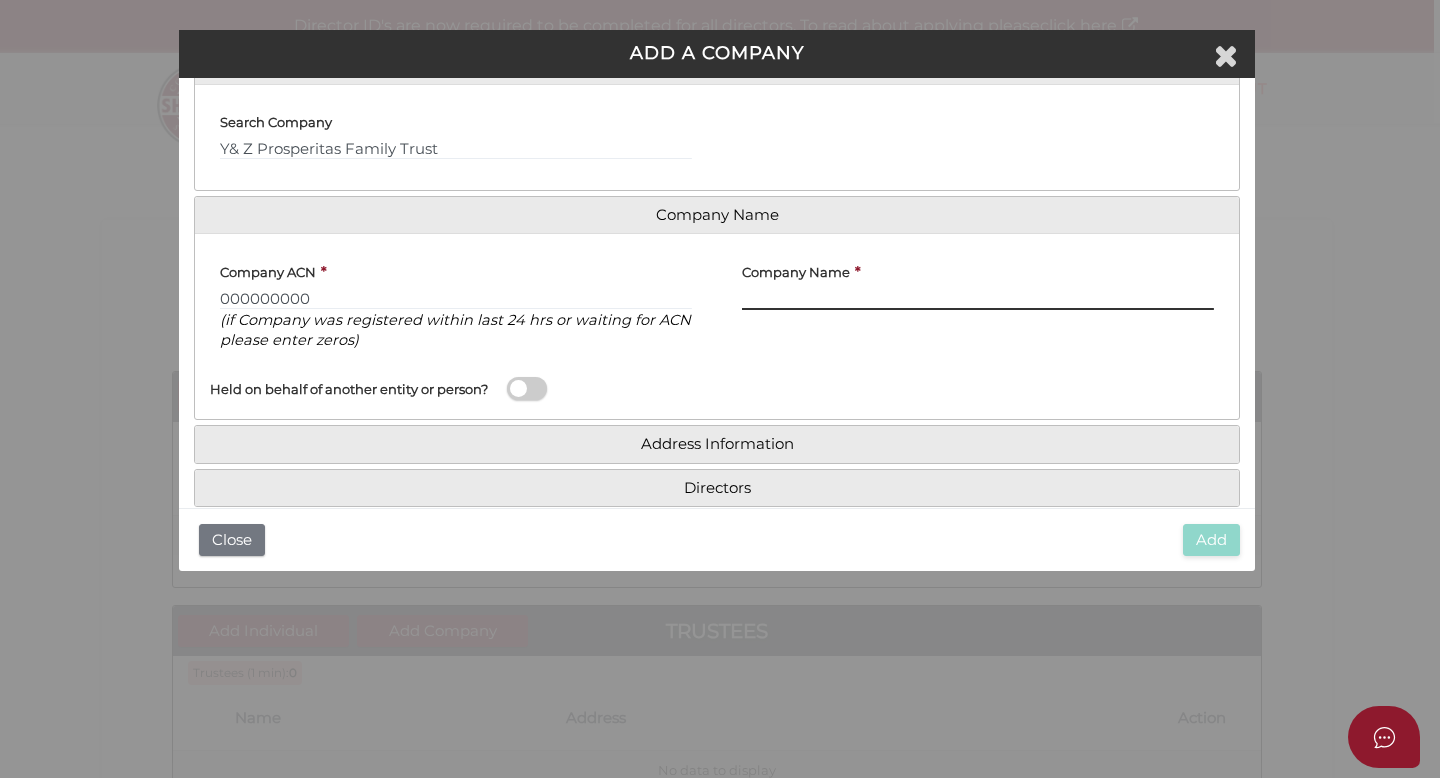 click at bounding box center (978, 299) 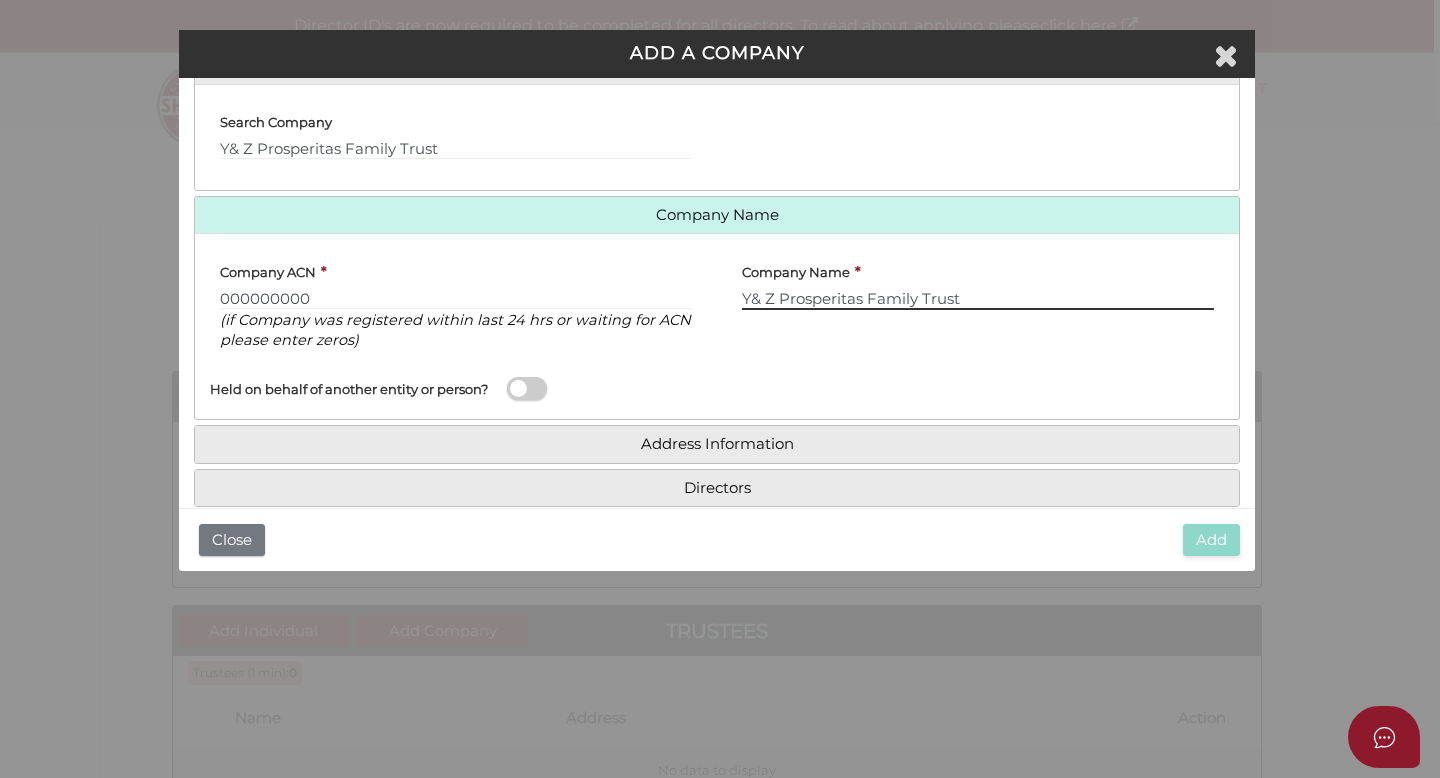 drag, startPoint x: 963, startPoint y: 301, endPoint x: 867, endPoint y: 301, distance: 96 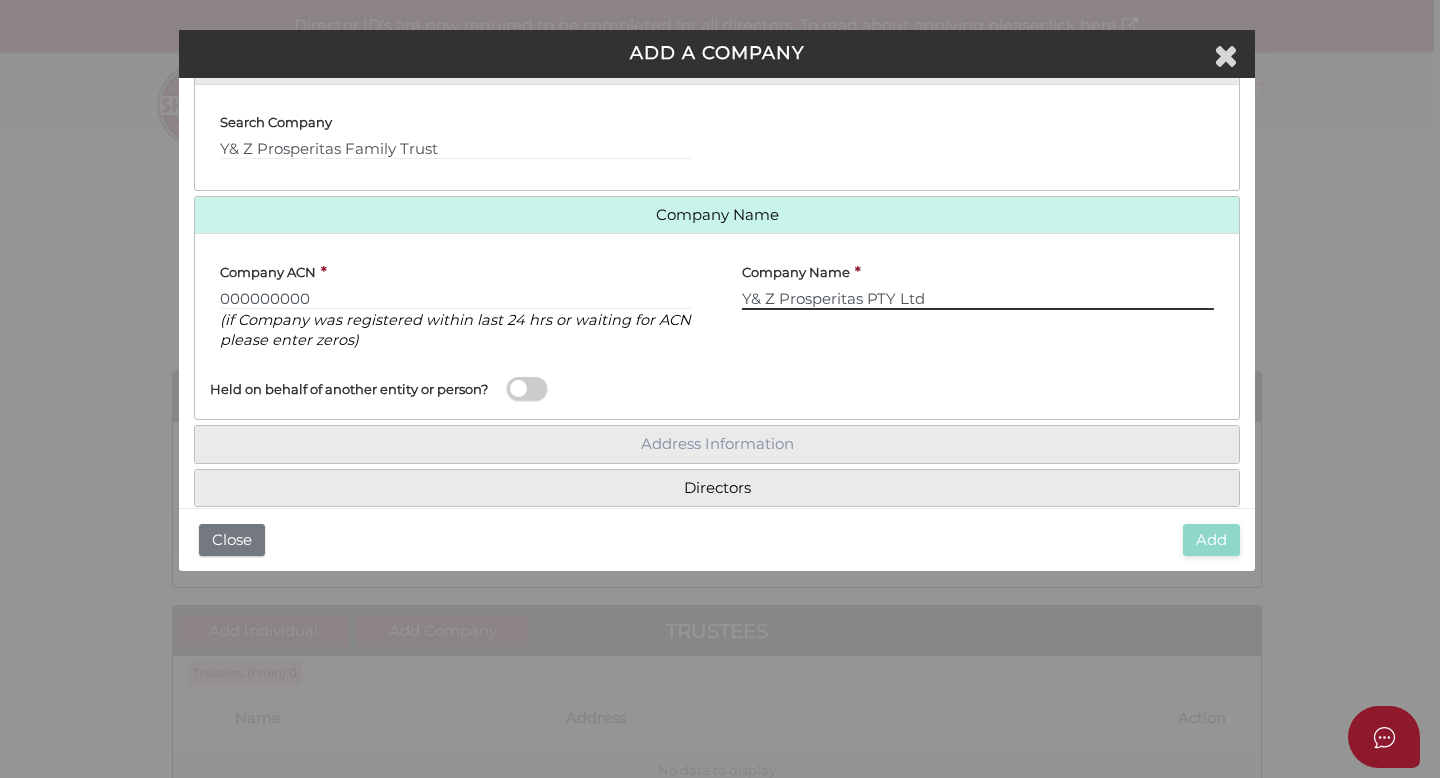 type on "Y& Z Prosperitas PTY Ltd" 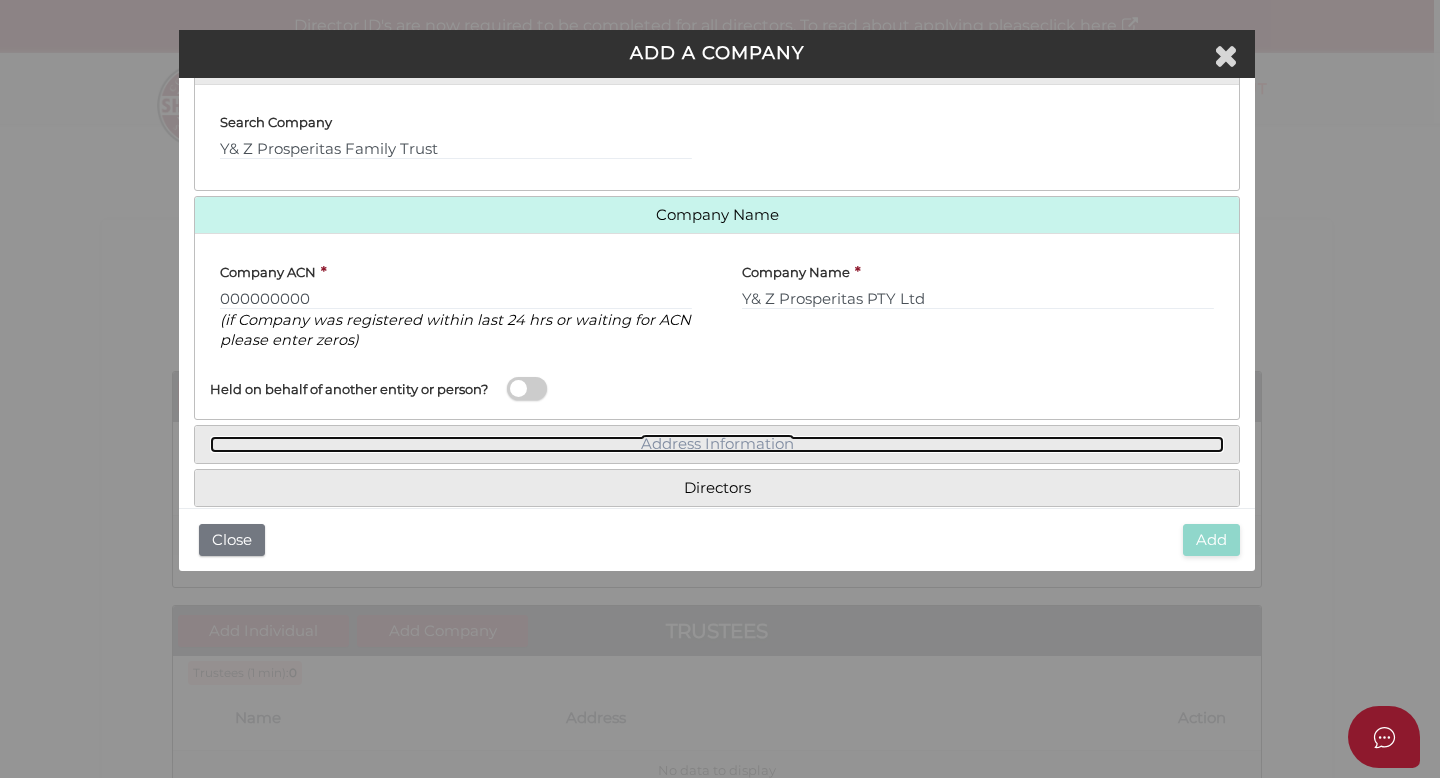click on "Address Information" at bounding box center (717, 444) 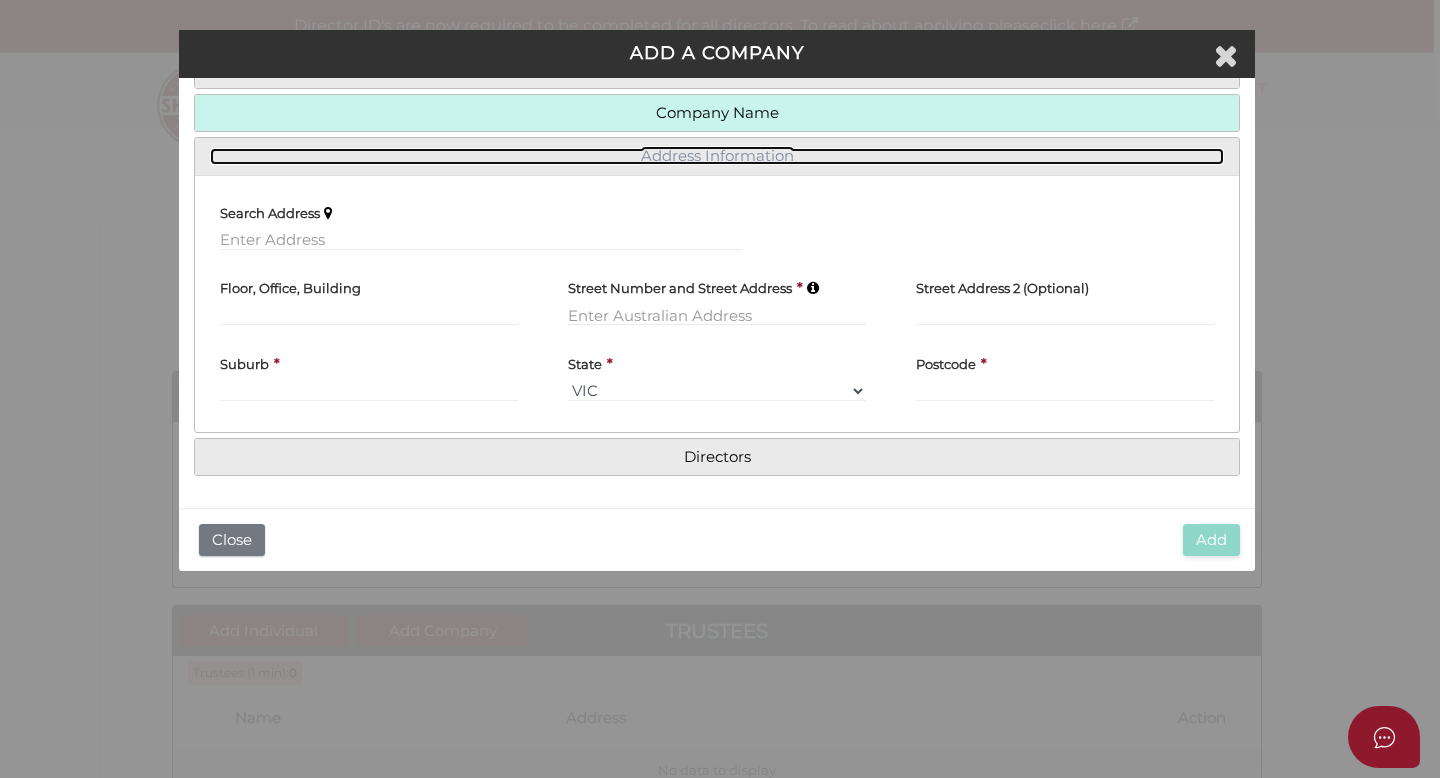 scroll, scrollTop: 245, scrollLeft: 0, axis: vertical 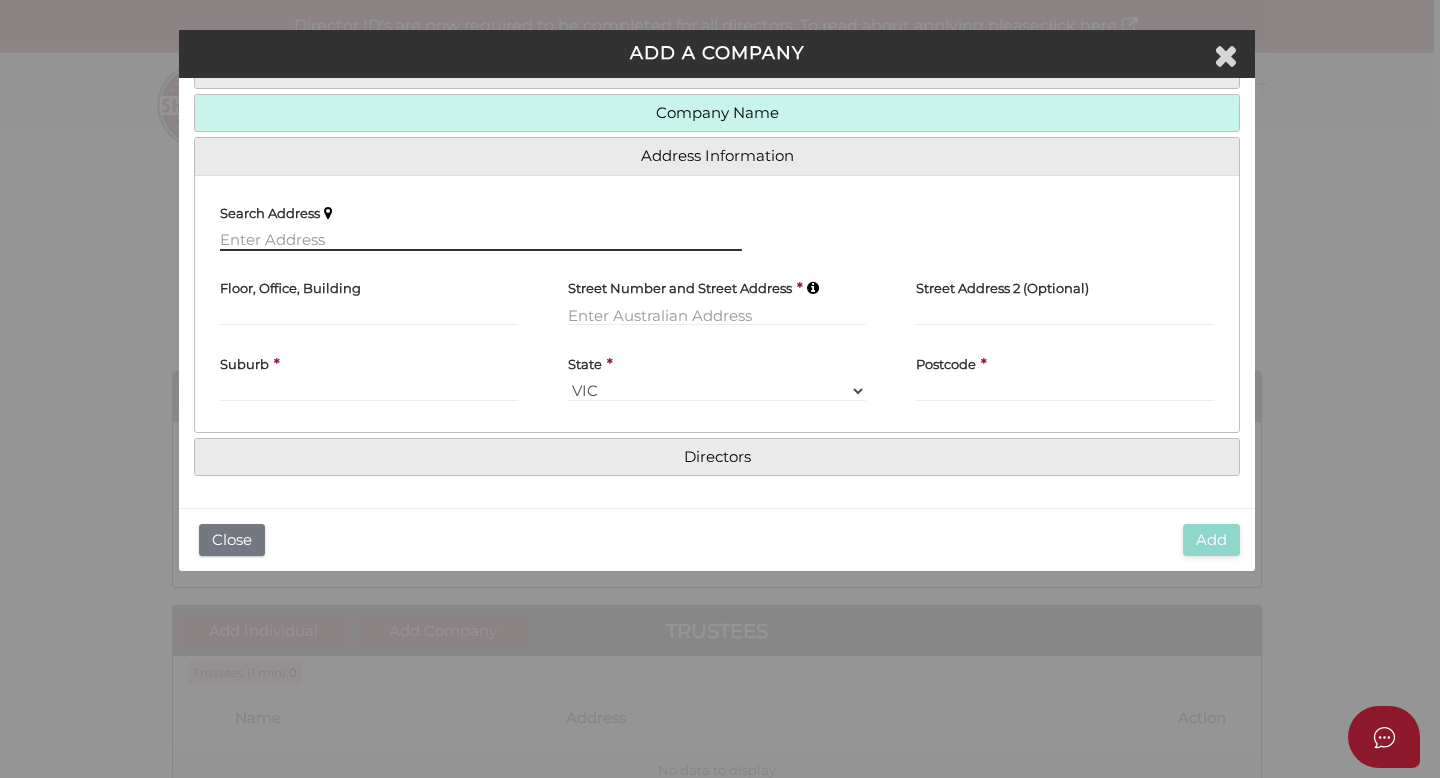 click at bounding box center [481, 240] 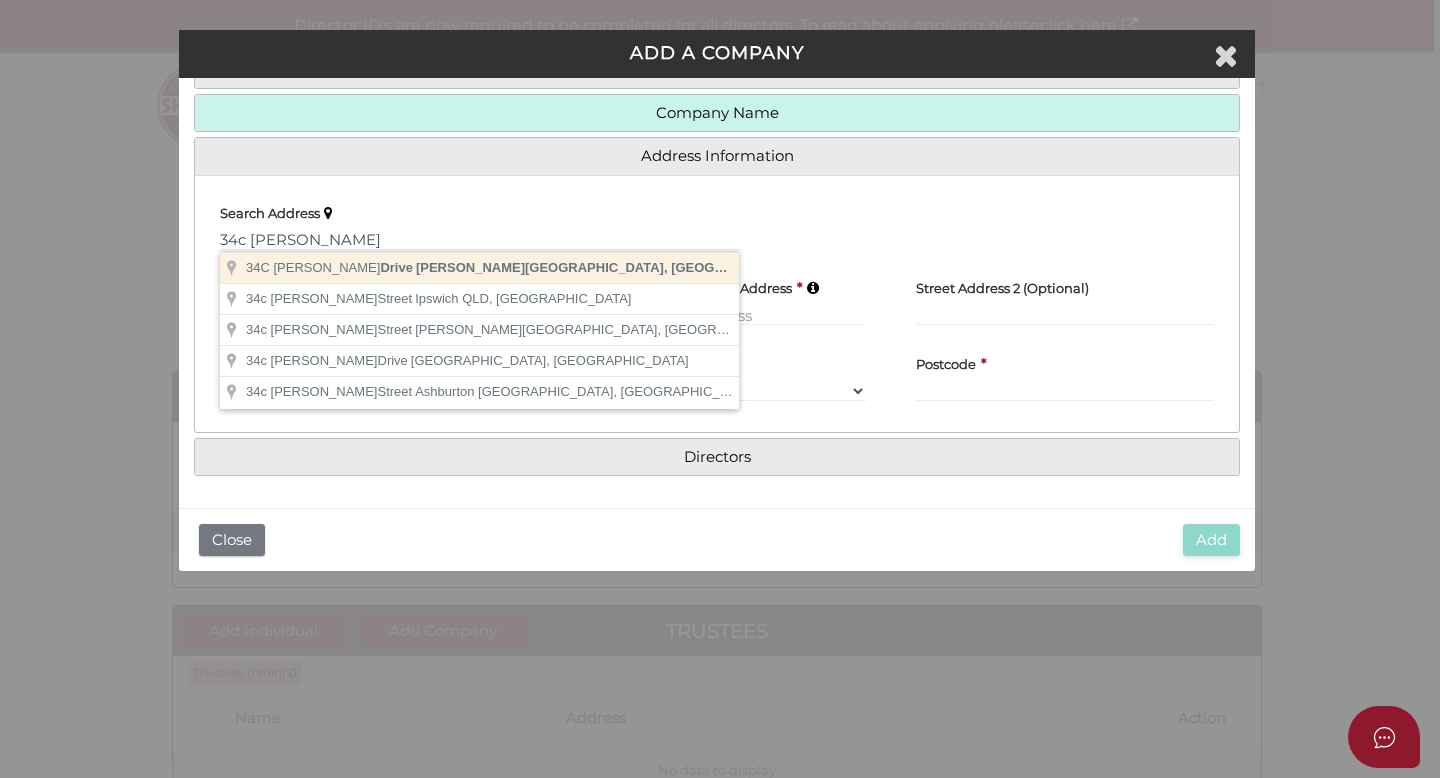 type on "34C Nicholas Drive, Sandy Bay TAS, Australia" 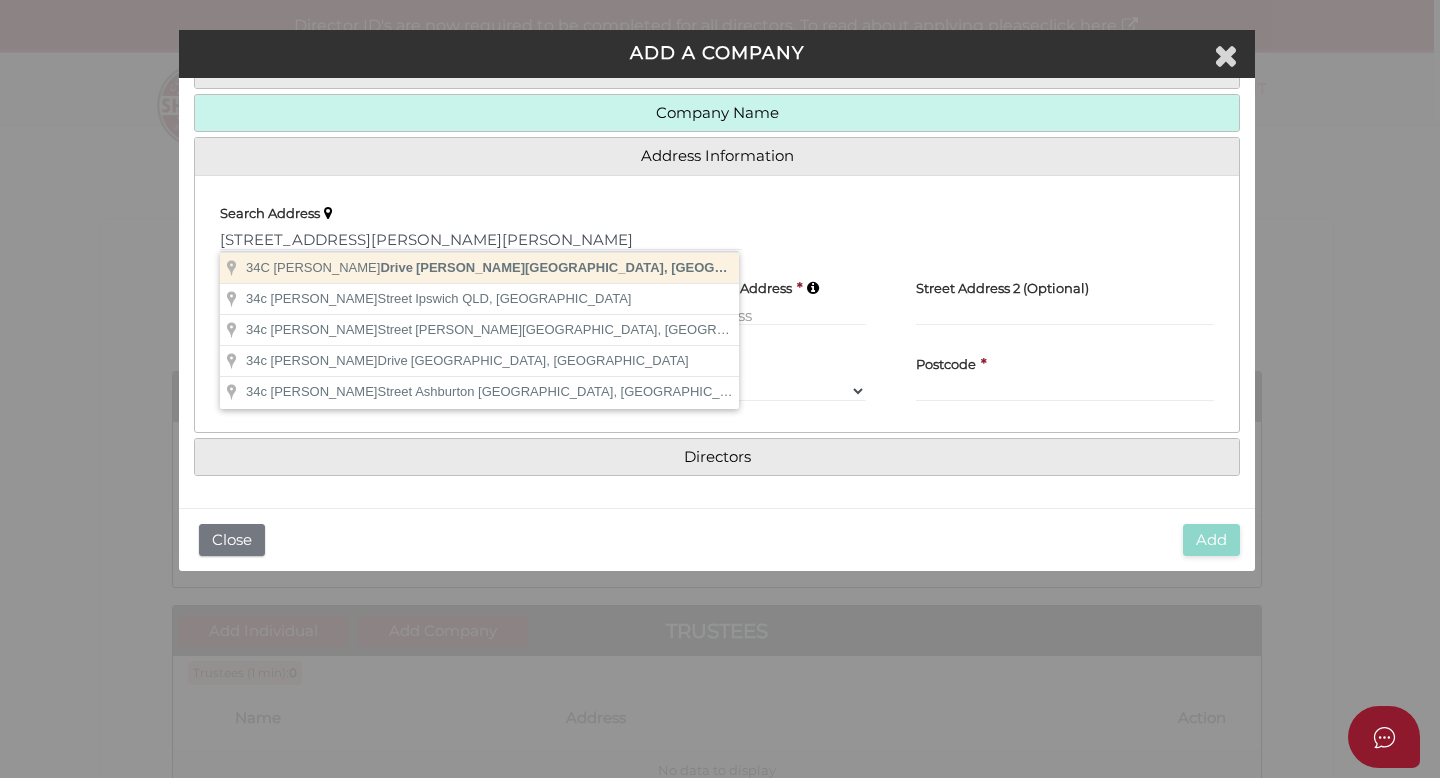 type 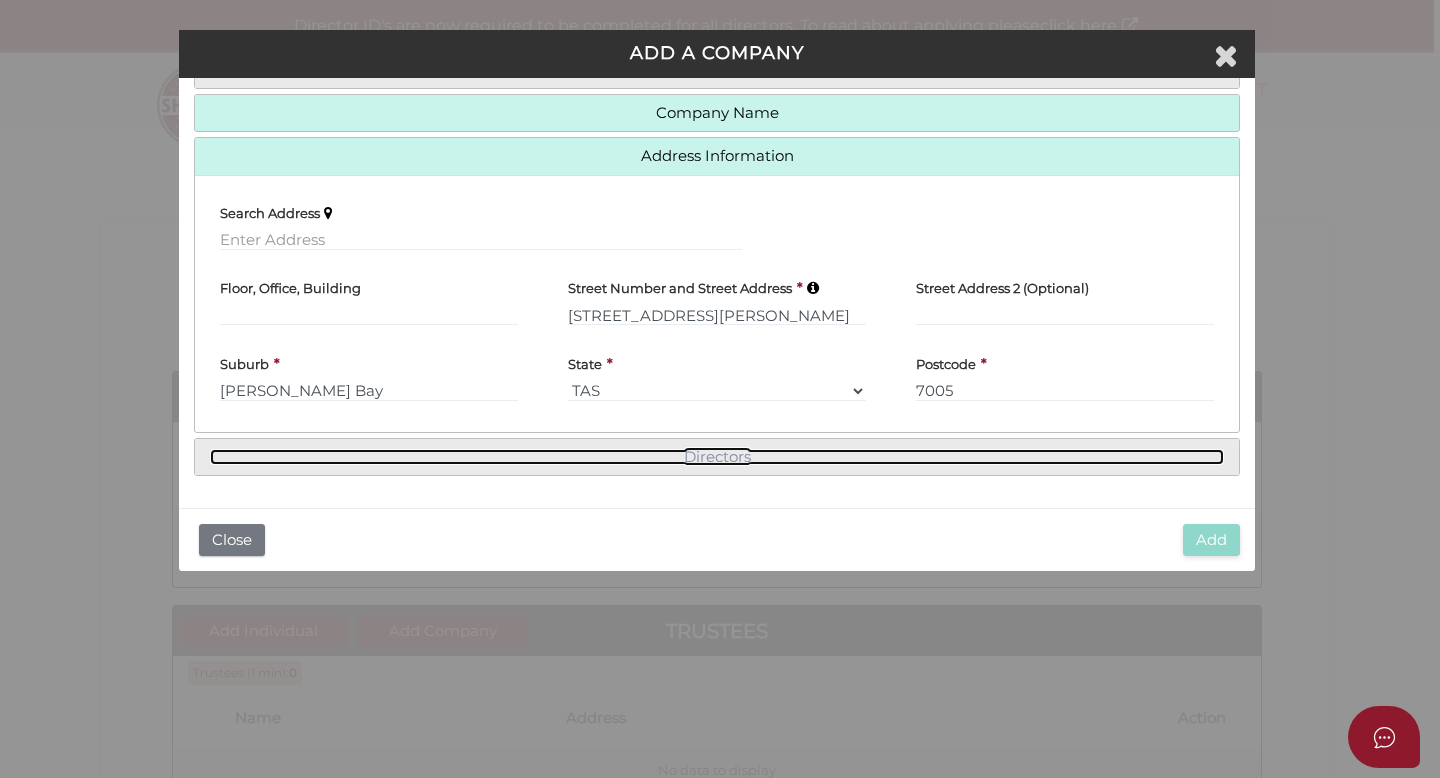 click on "Directors" at bounding box center [717, 457] 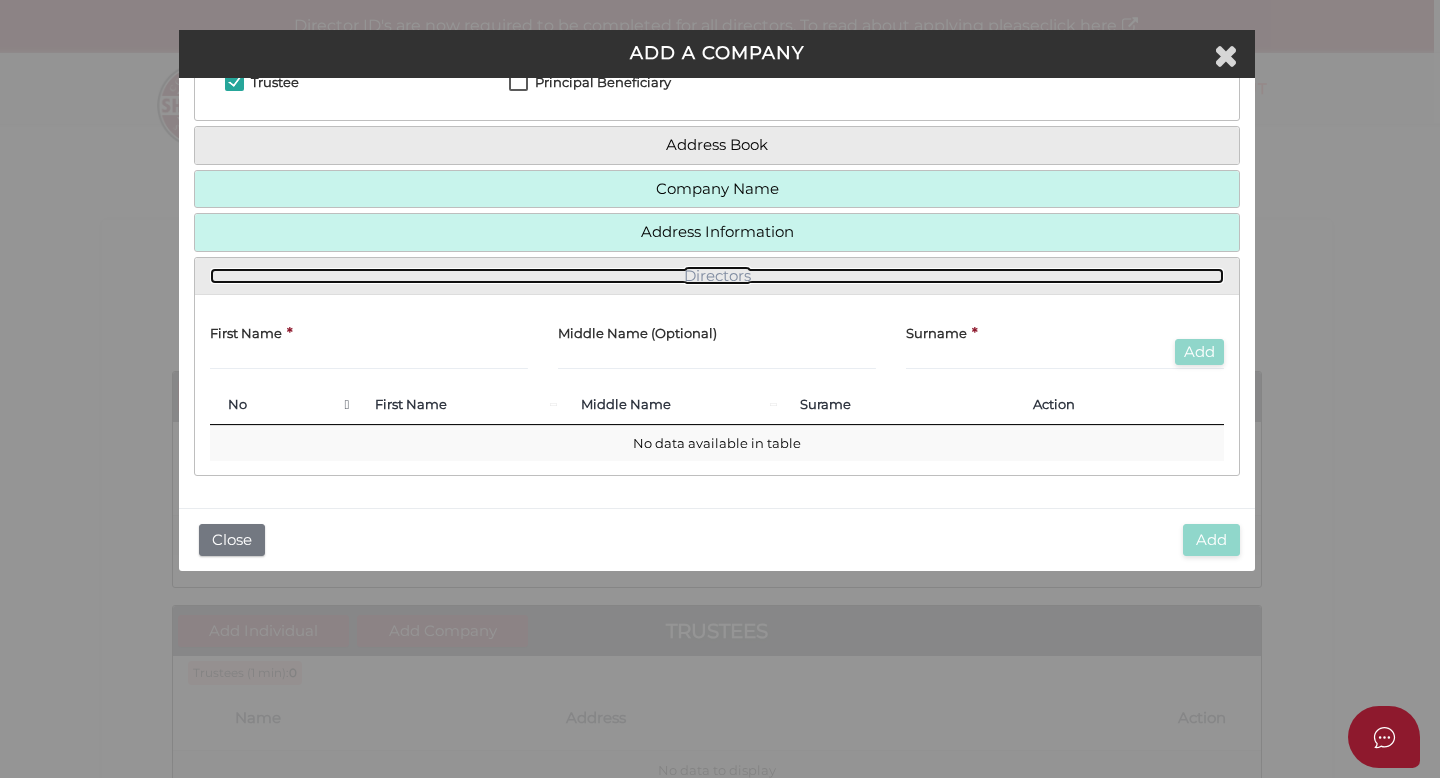 scroll, scrollTop: 170, scrollLeft: 0, axis: vertical 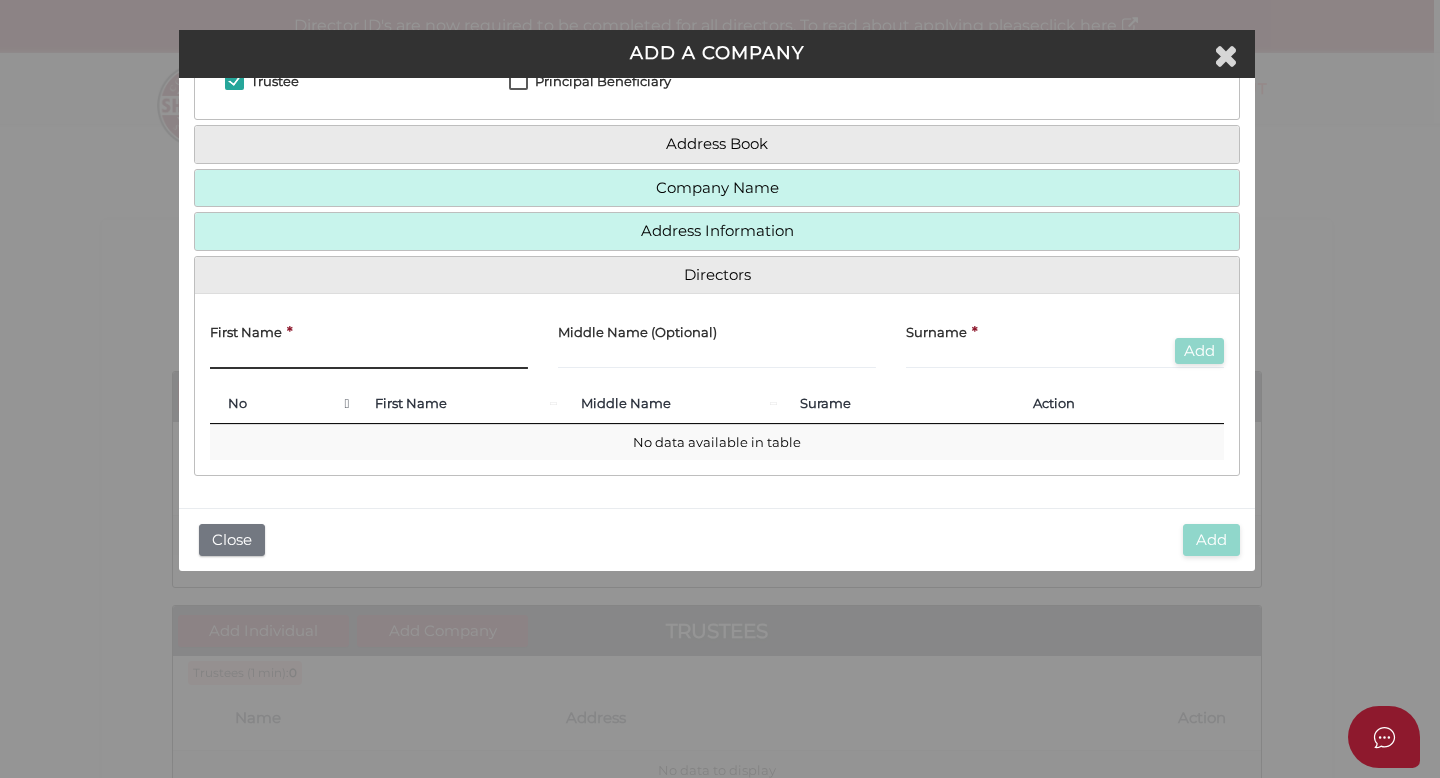 click at bounding box center [369, 358] 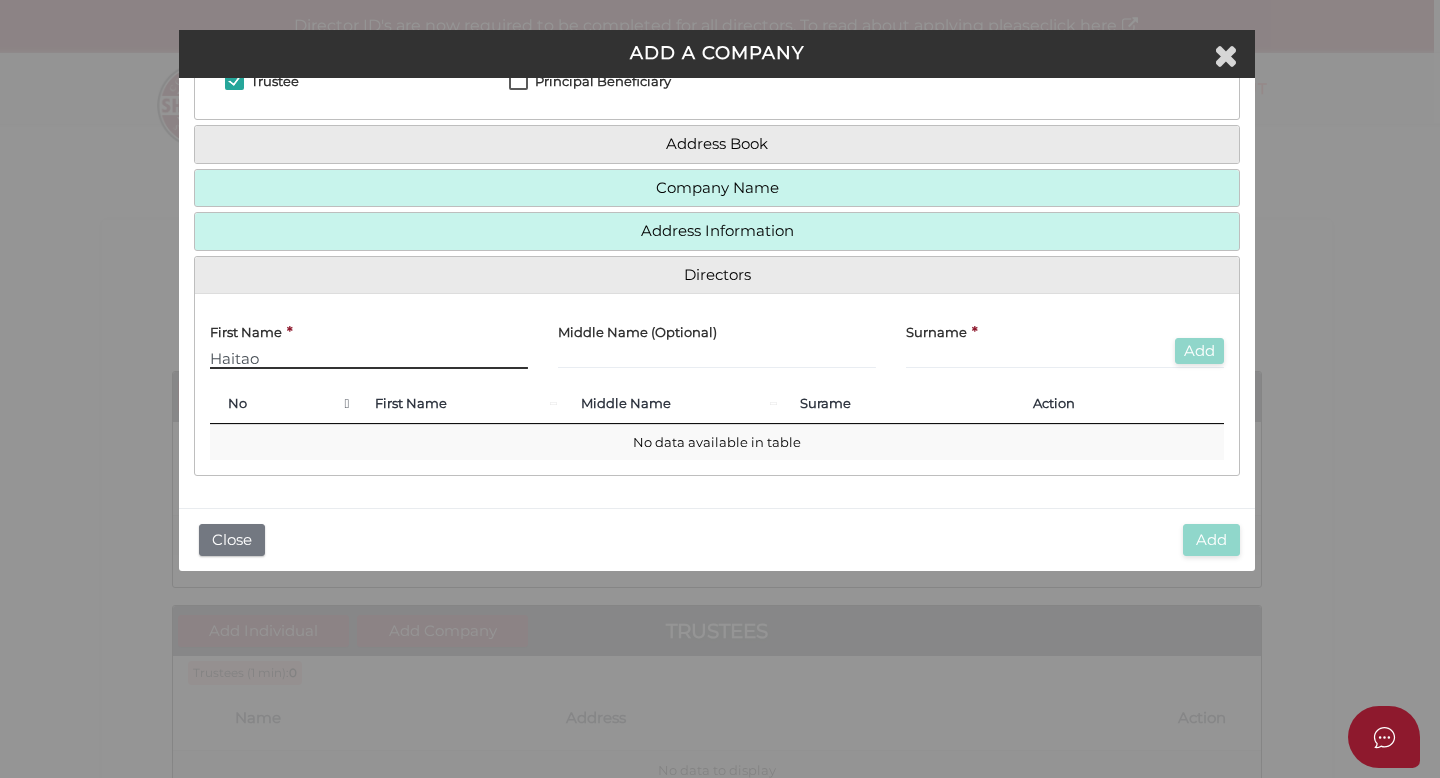 type on "Haitao" 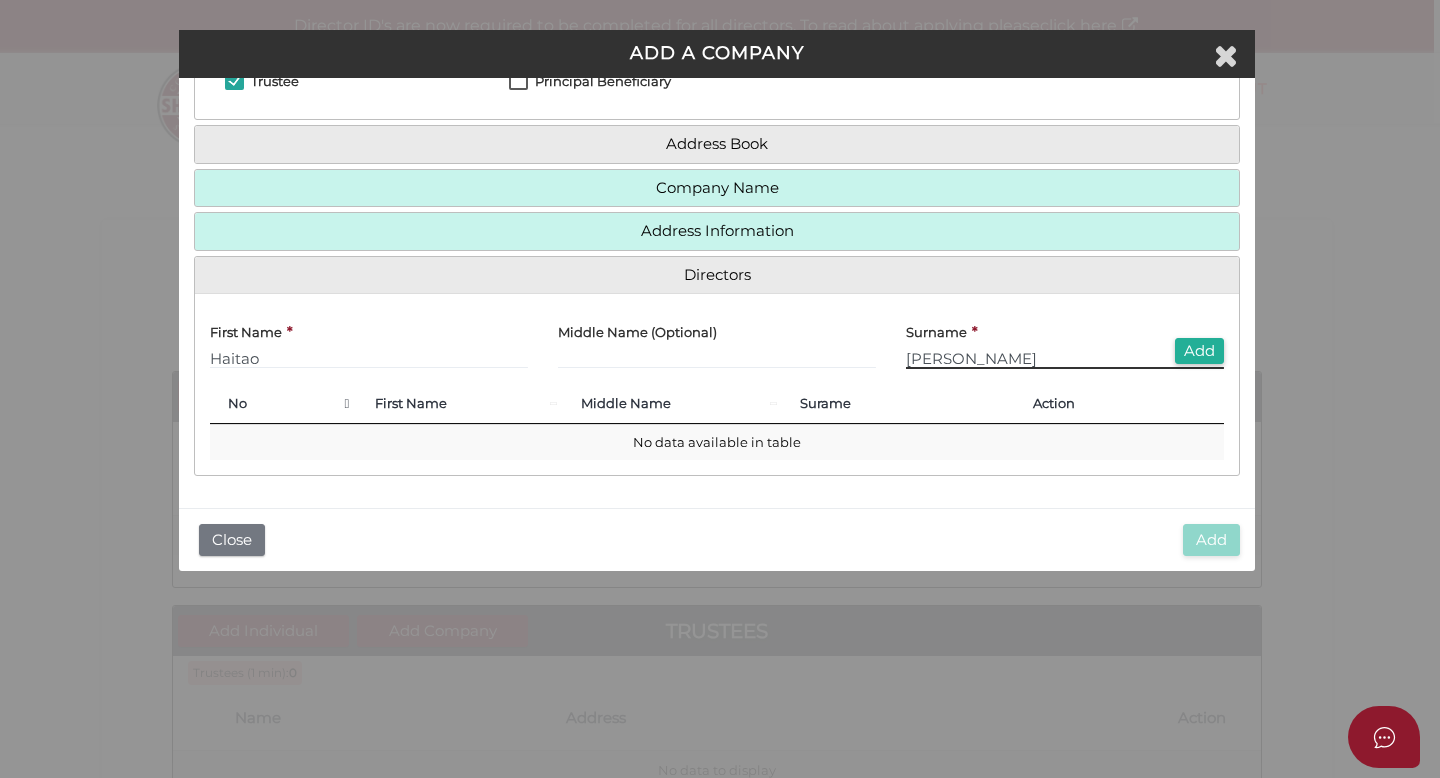 type on "Yang" 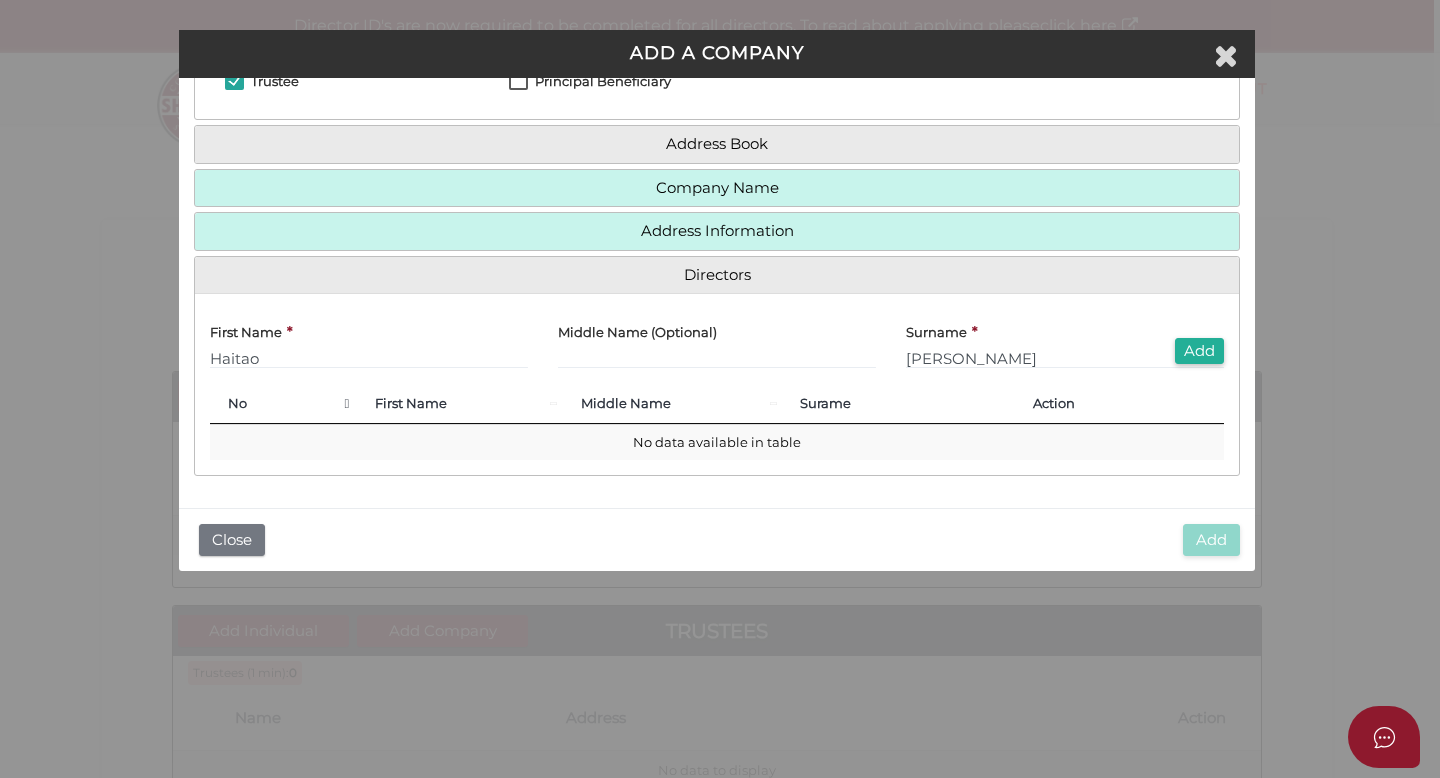click on "Add
Close" at bounding box center [717, 540] 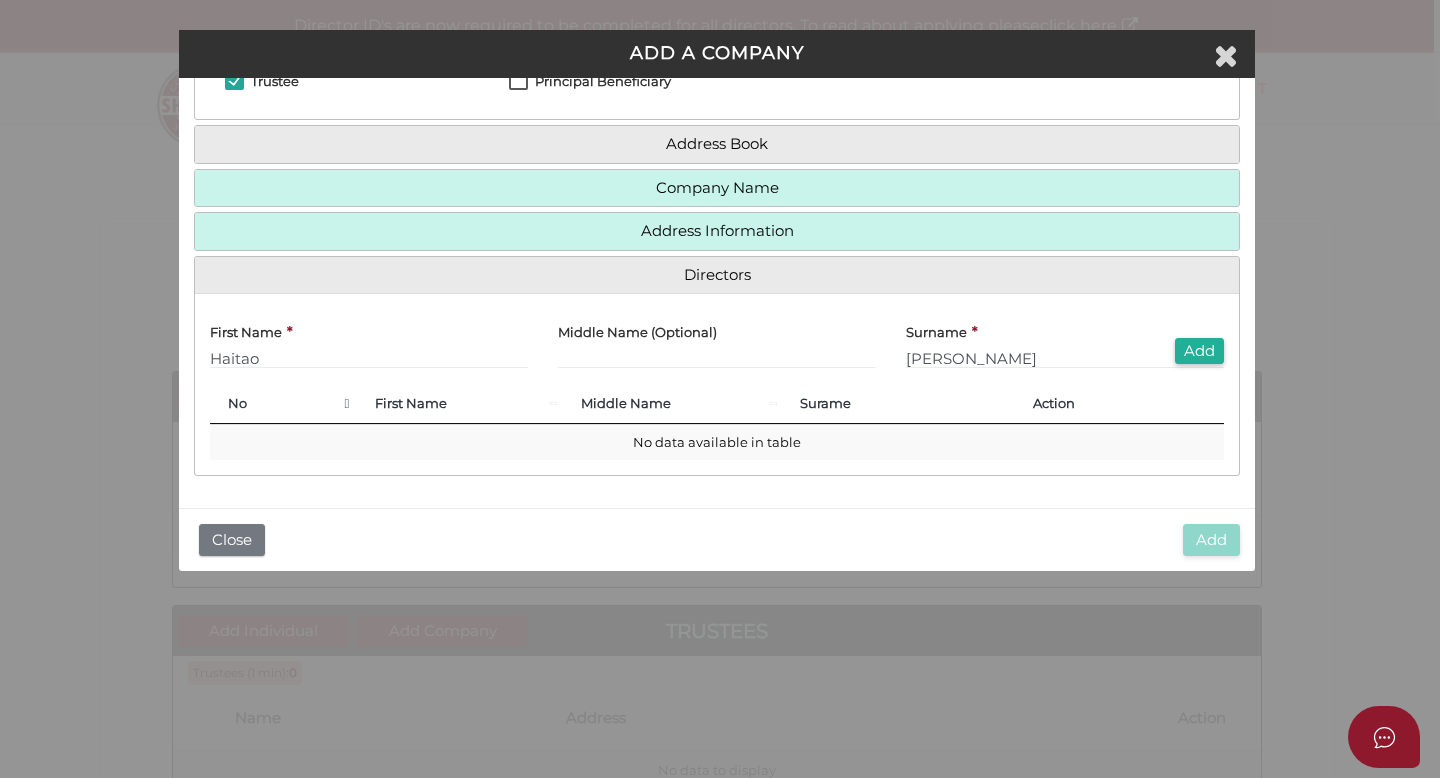 scroll, scrollTop: 169, scrollLeft: 0, axis: vertical 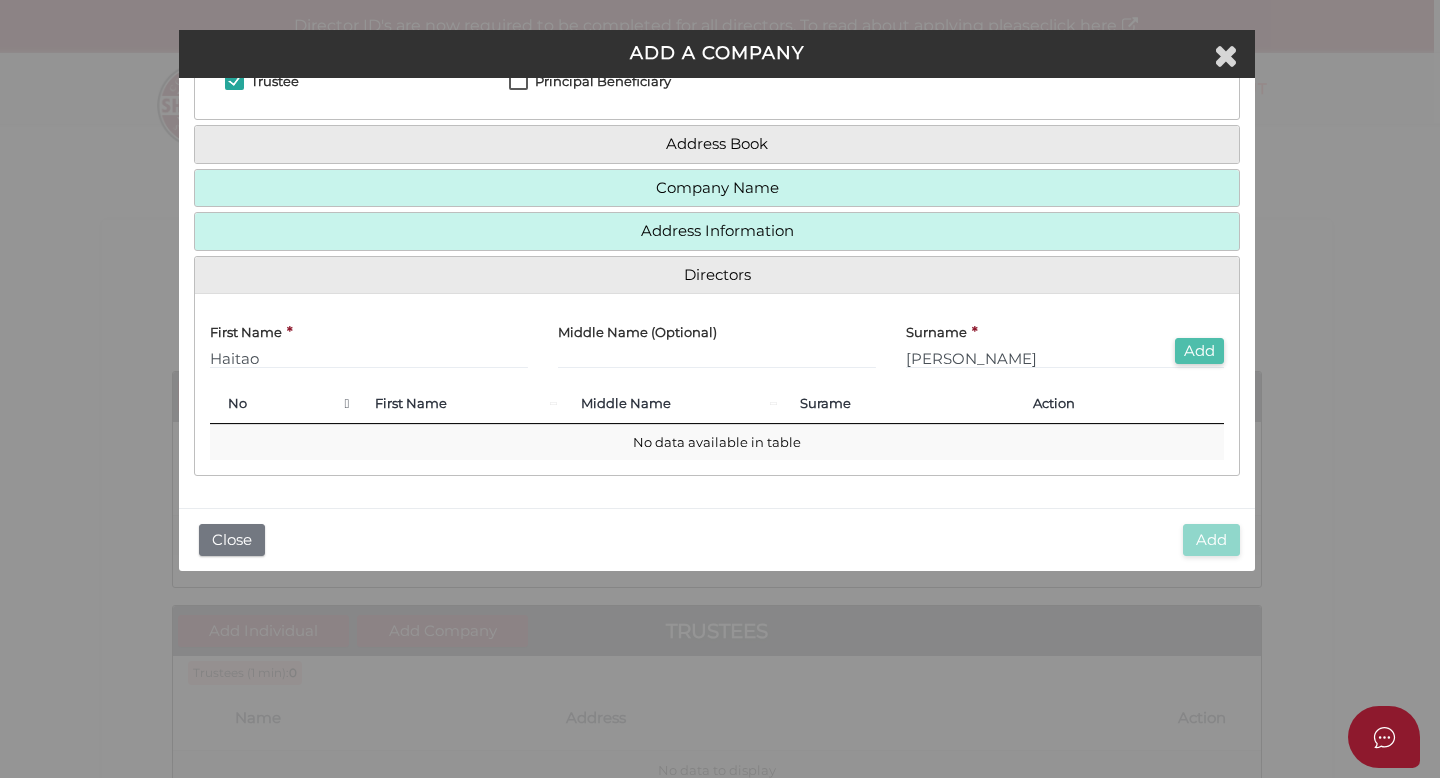 click on "Add" at bounding box center [1199, 351] 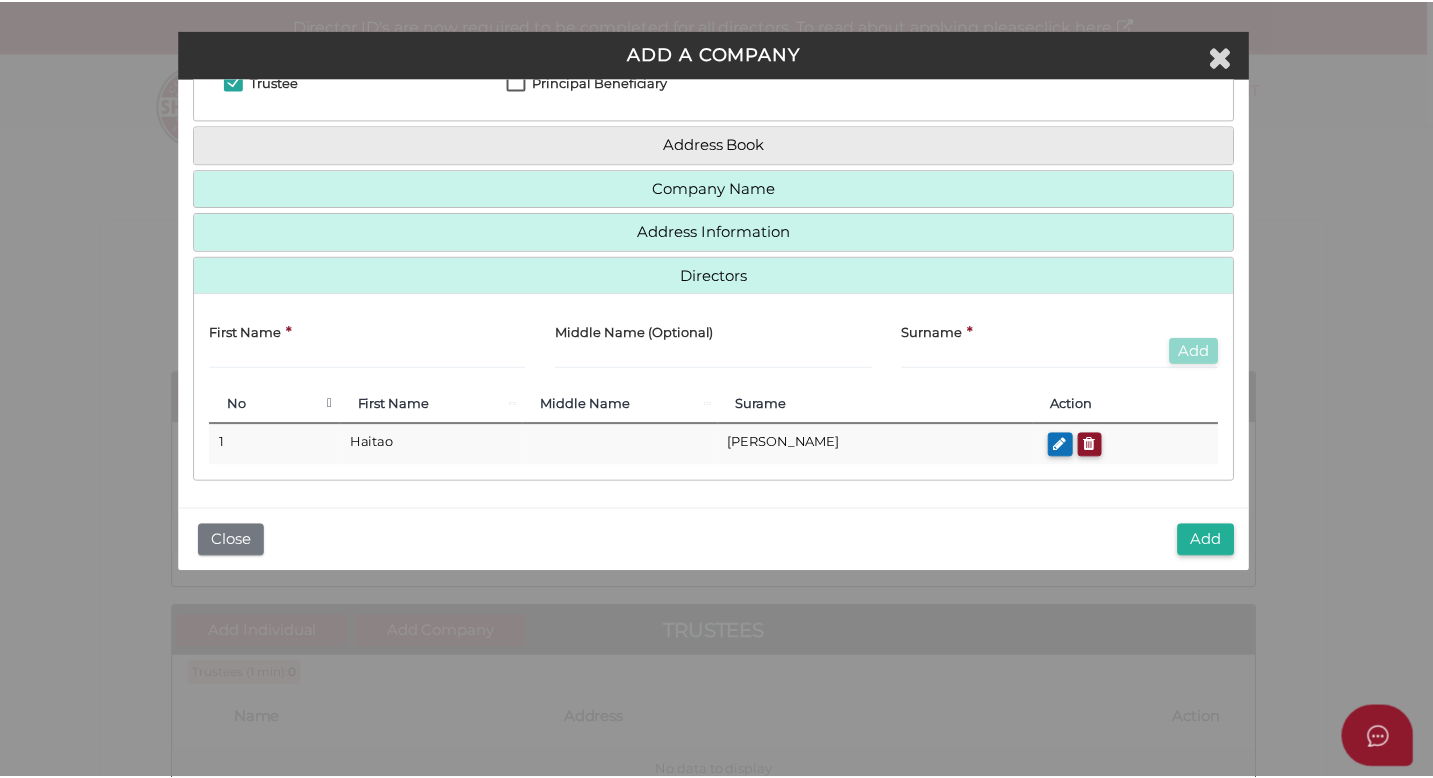 scroll, scrollTop: 175, scrollLeft: 0, axis: vertical 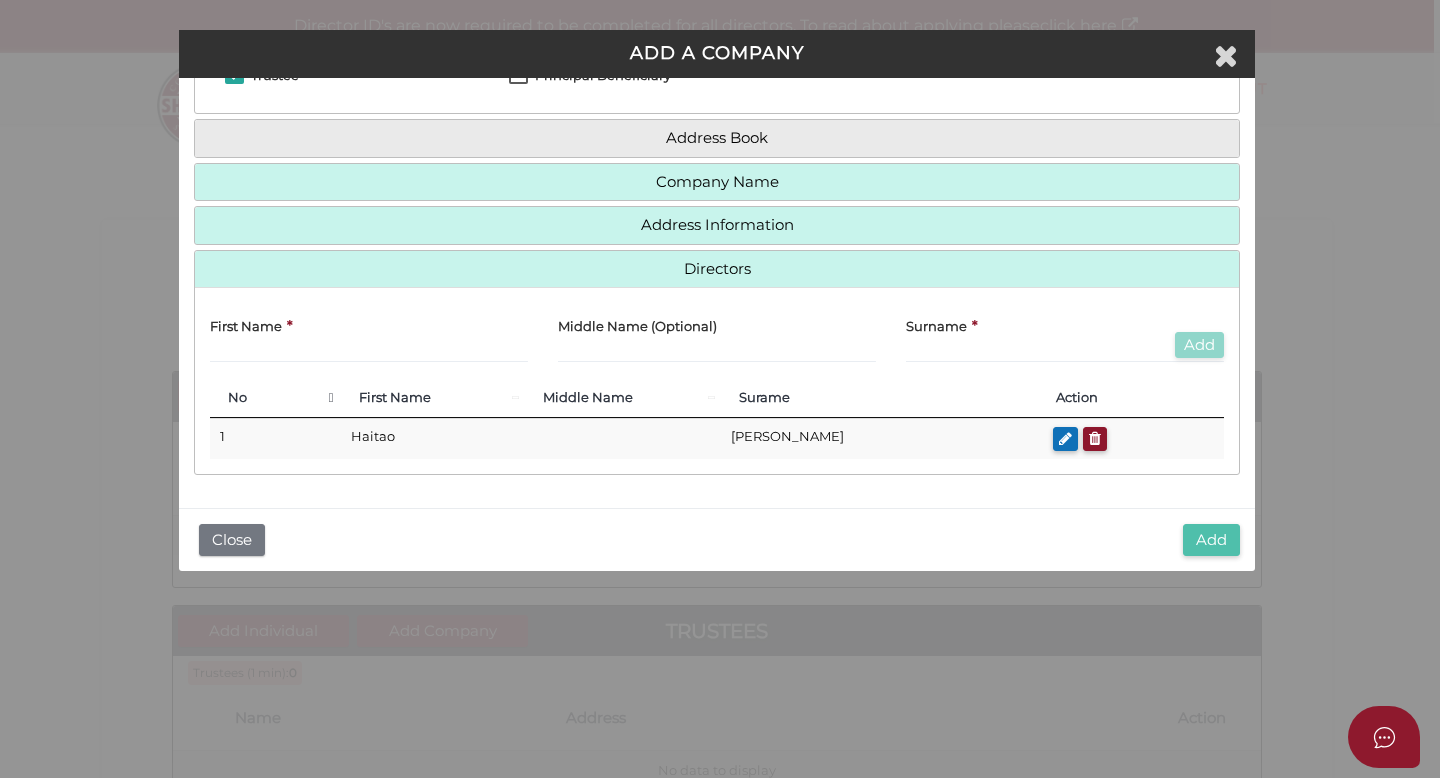 click on "Add" at bounding box center (1211, 540) 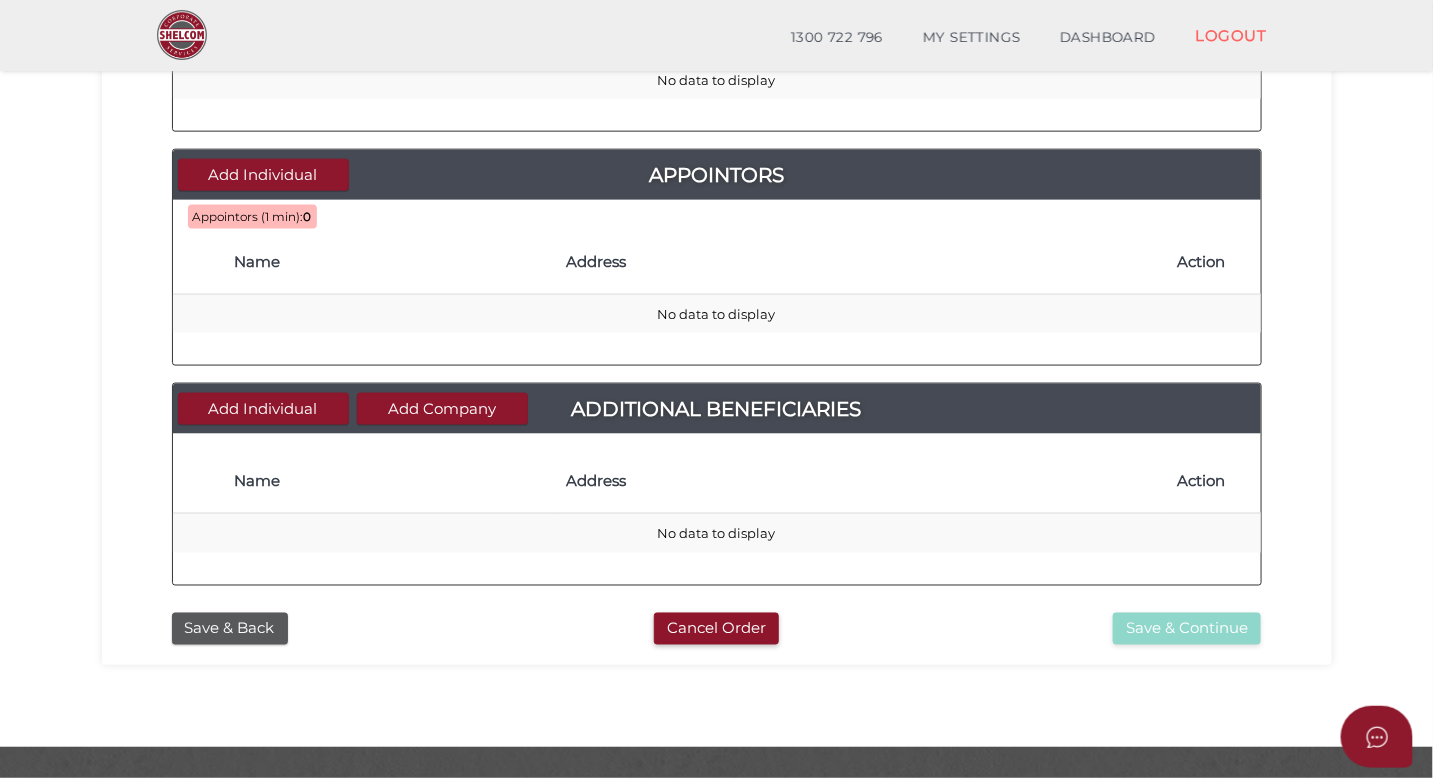 scroll, scrollTop: 918, scrollLeft: 0, axis: vertical 